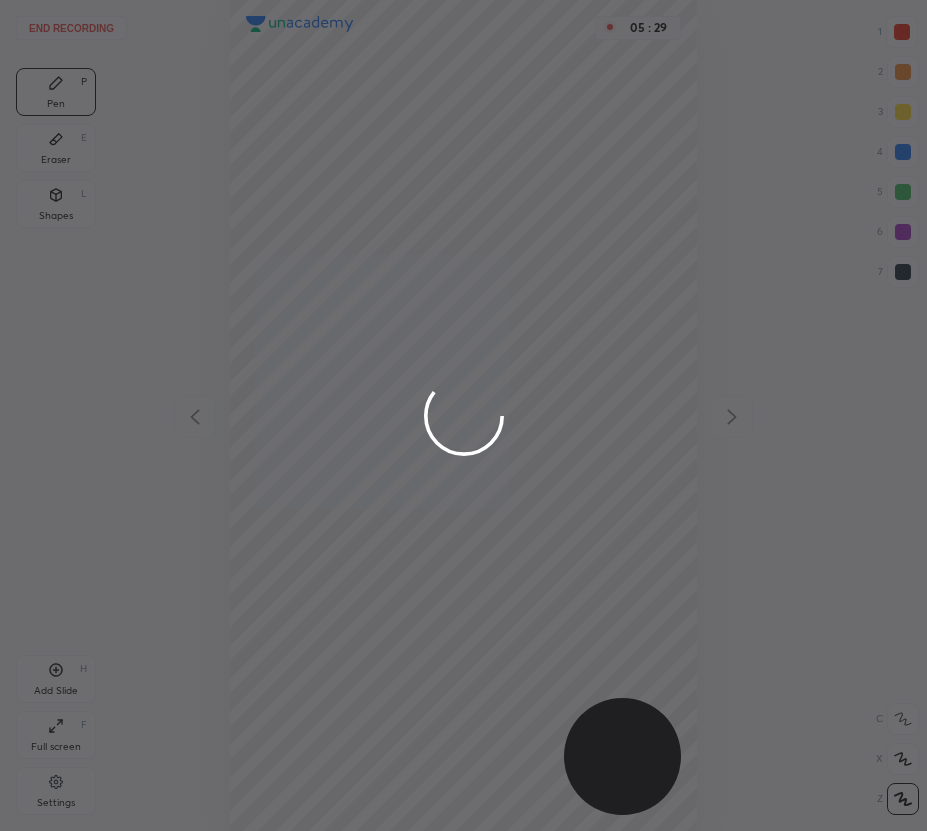 scroll, scrollTop: 0, scrollLeft: 0, axis: both 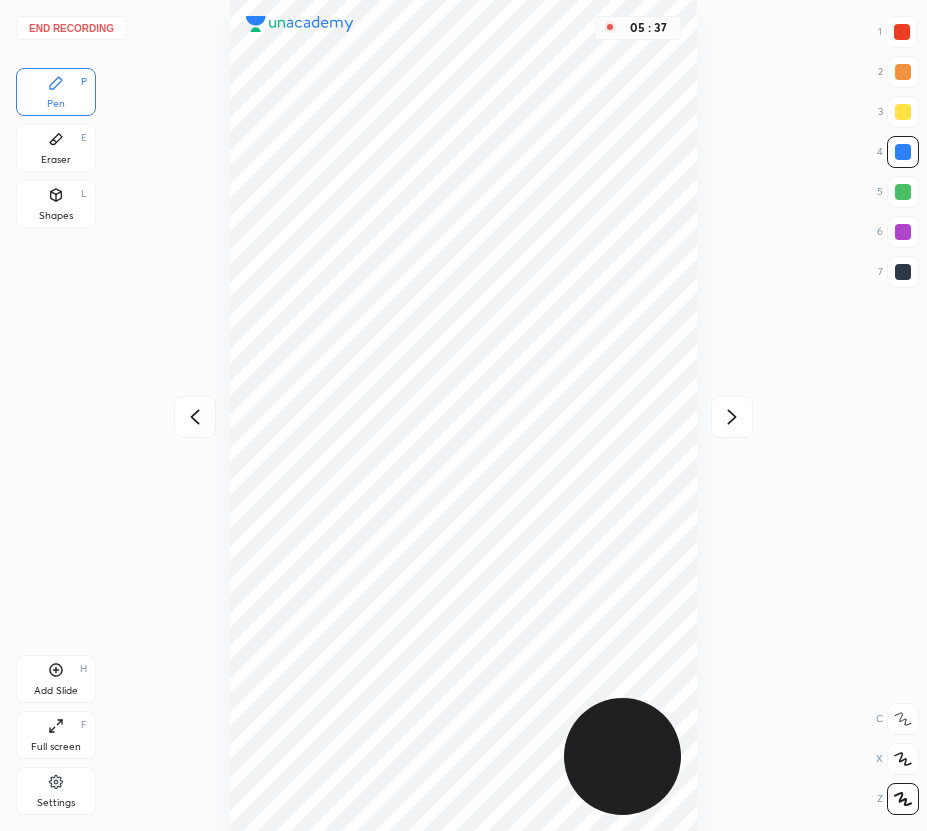 click 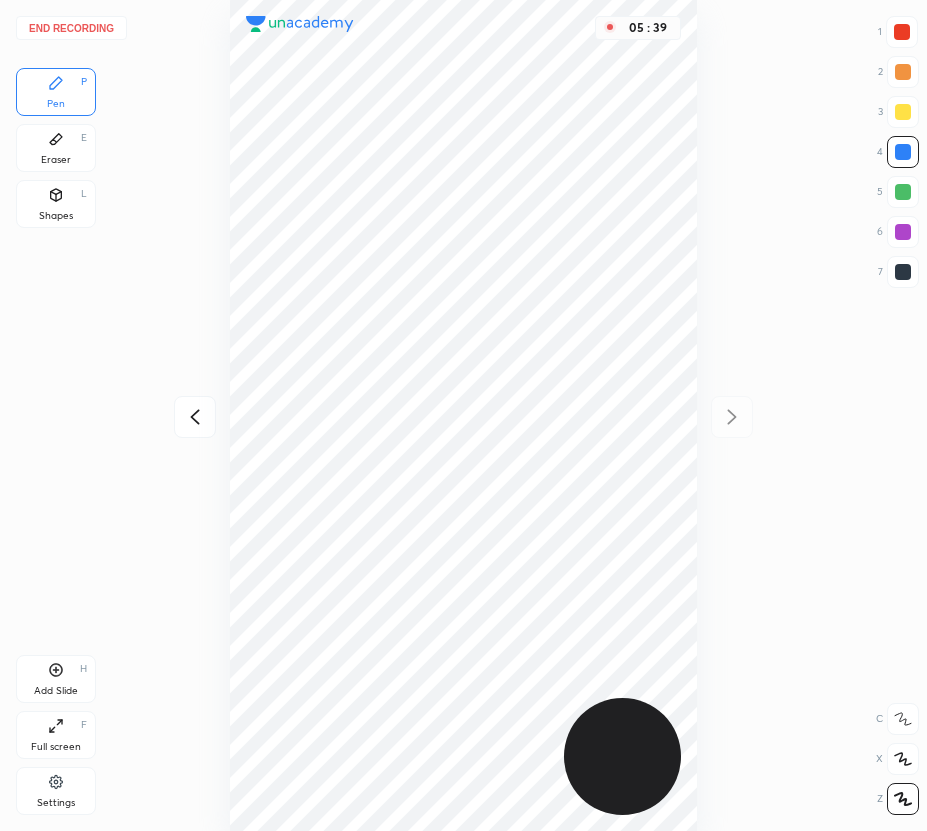 click at bounding box center (195, 417) 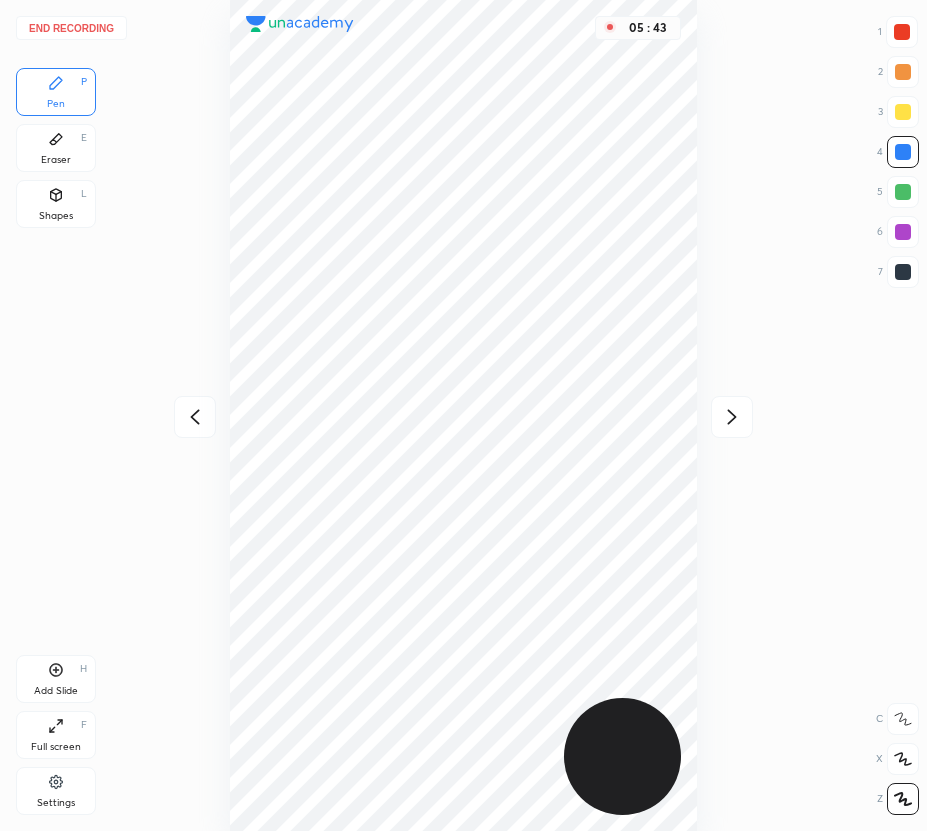 click 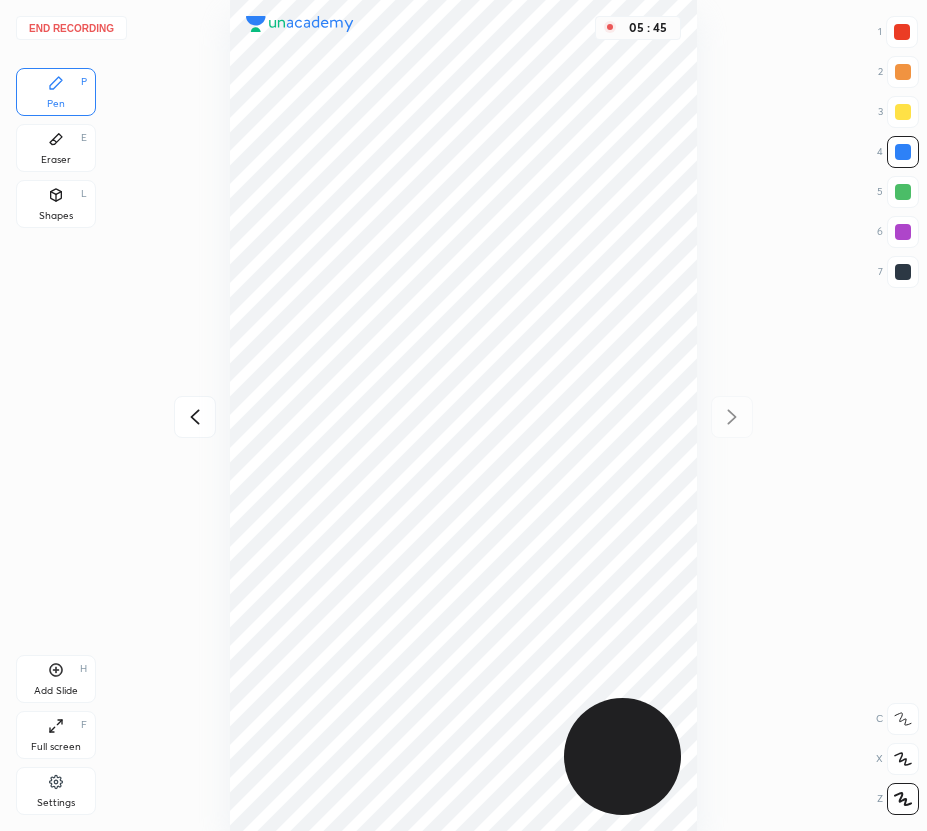 click 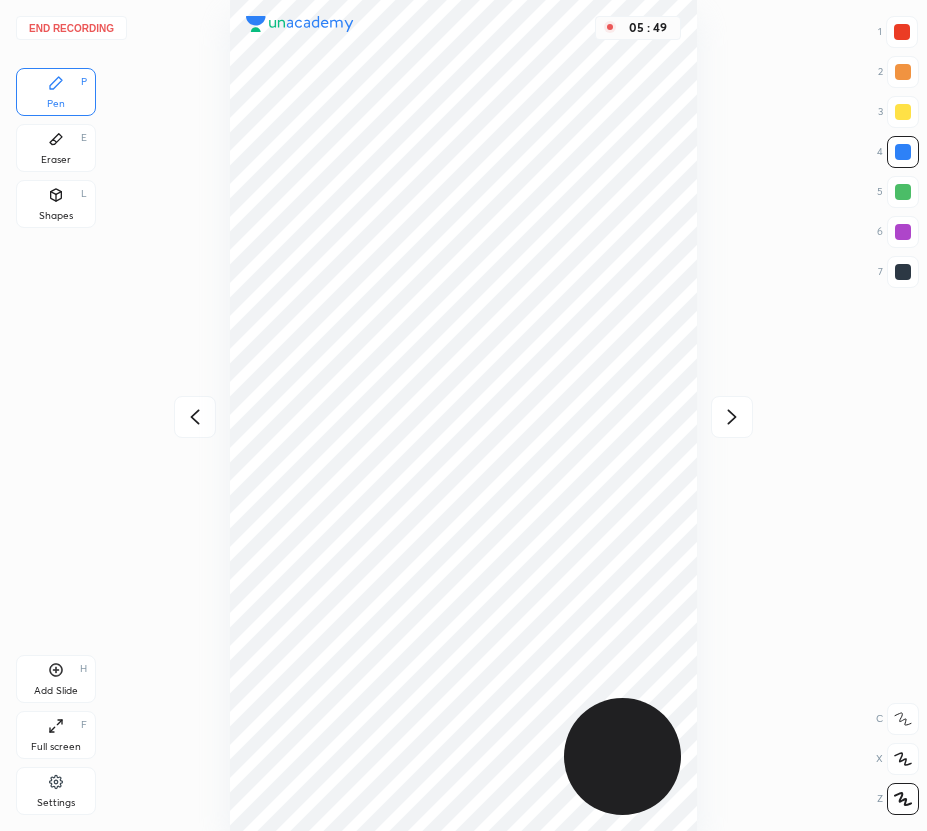 click on "Eraser" at bounding box center [56, 160] 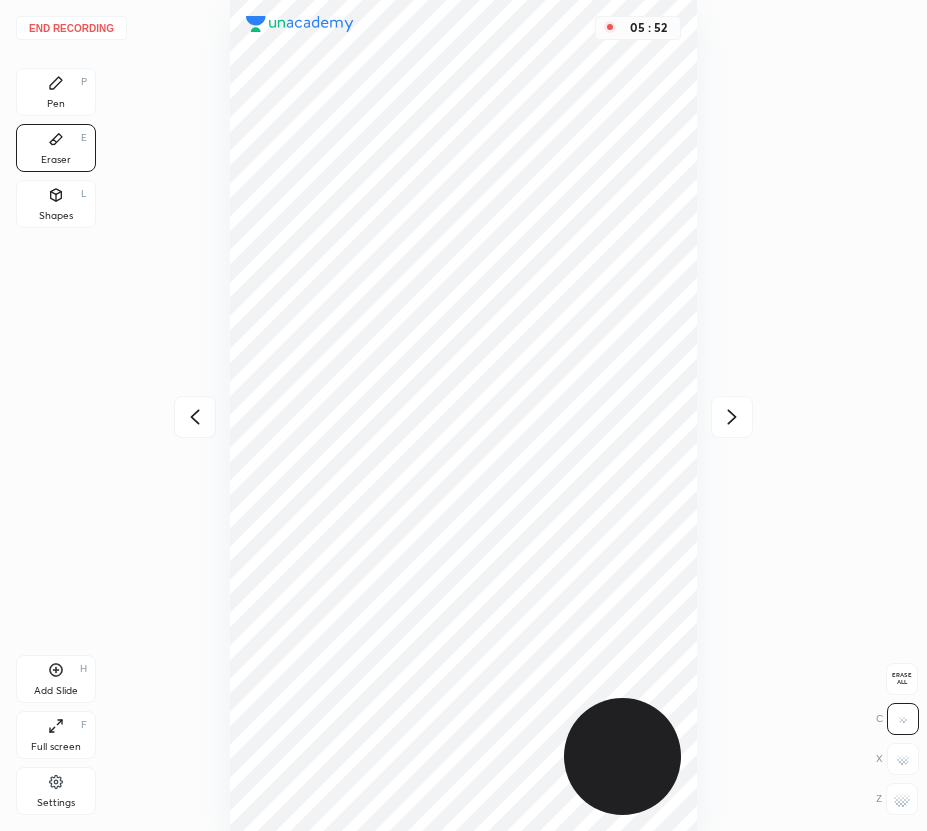 drag, startPoint x: 60, startPoint y: 96, endPoint x: 185, endPoint y: 250, distance: 198.34566 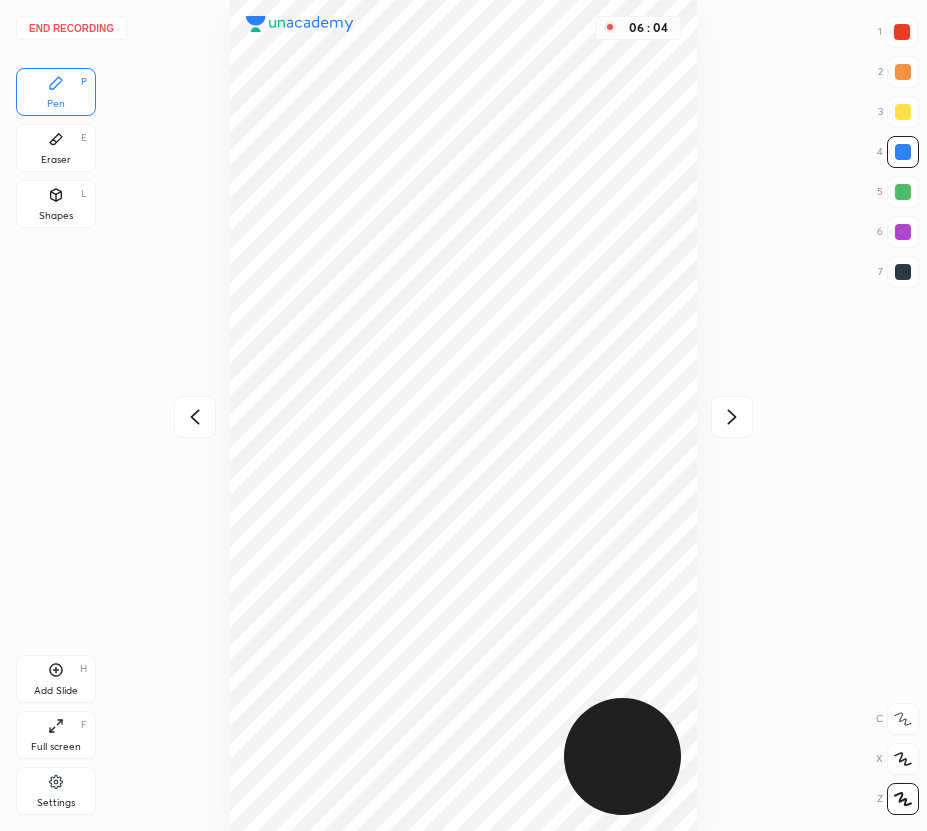 drag, startPoint x: 724, startPoint y: 417, endPoint x: 708, endPoint y: 396, distance: 26.400757 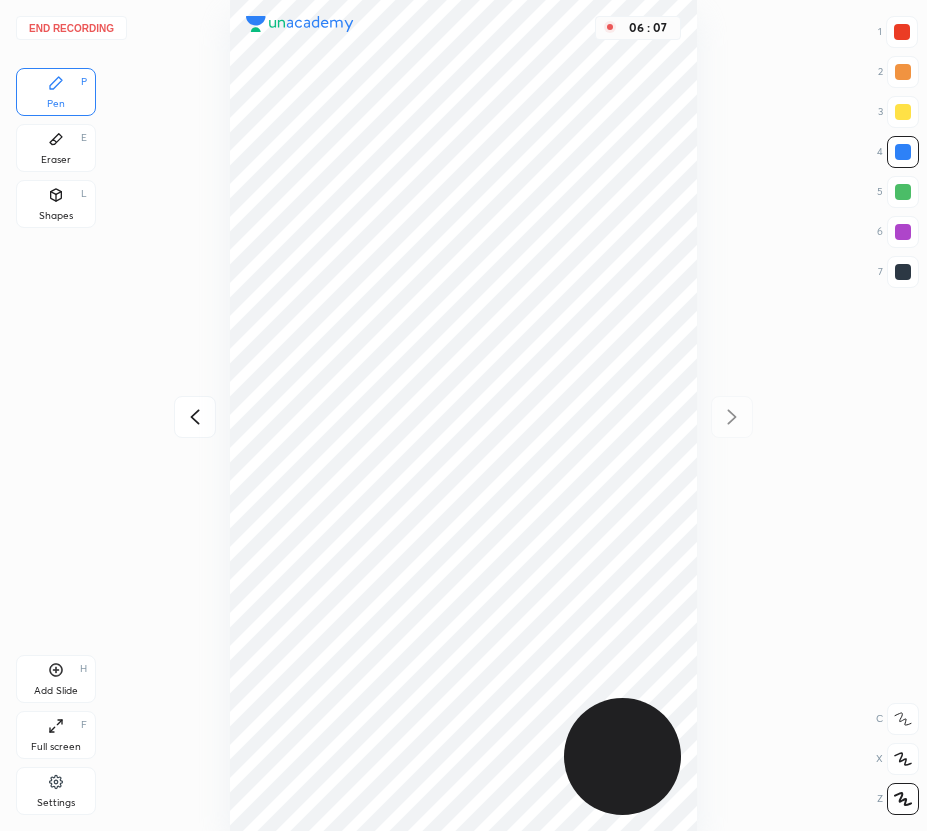 click 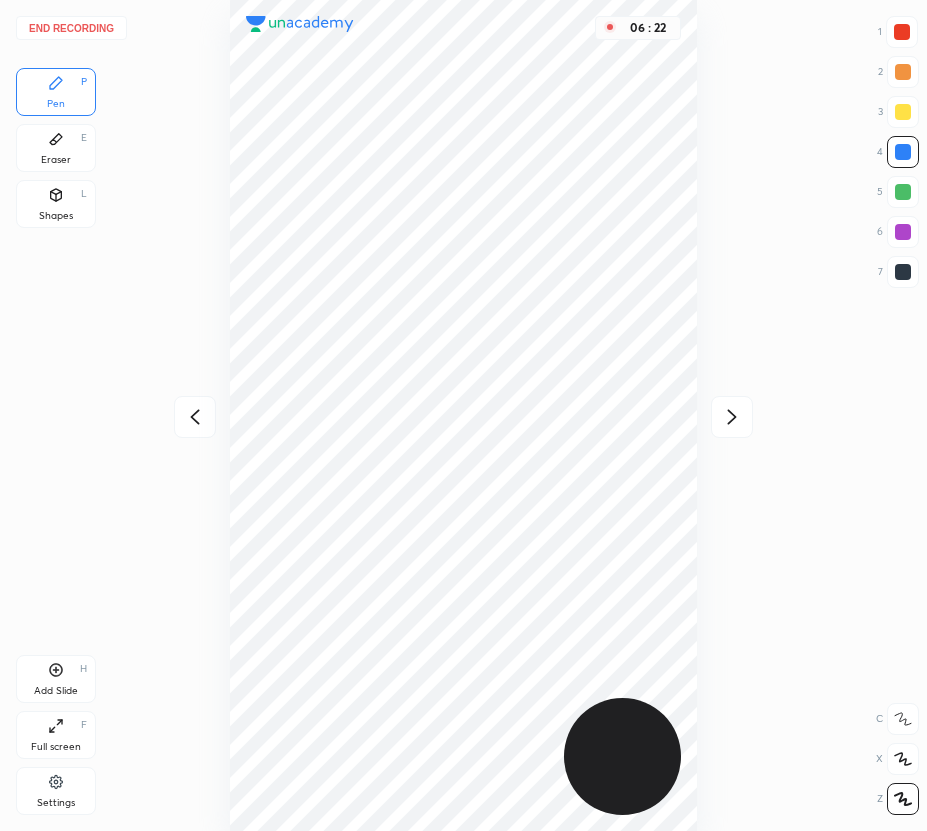 click 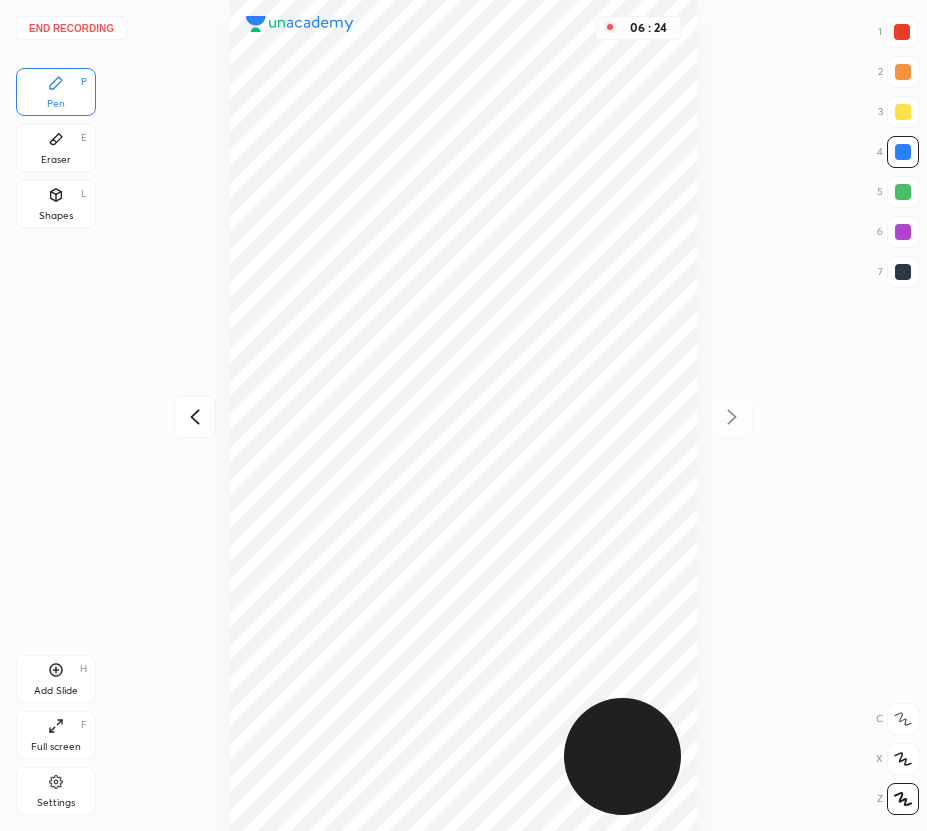 drag, startPoint x: 198, startPoint y: 415, endPoint x: 200, endPoint y: 394, distance: 21.095022 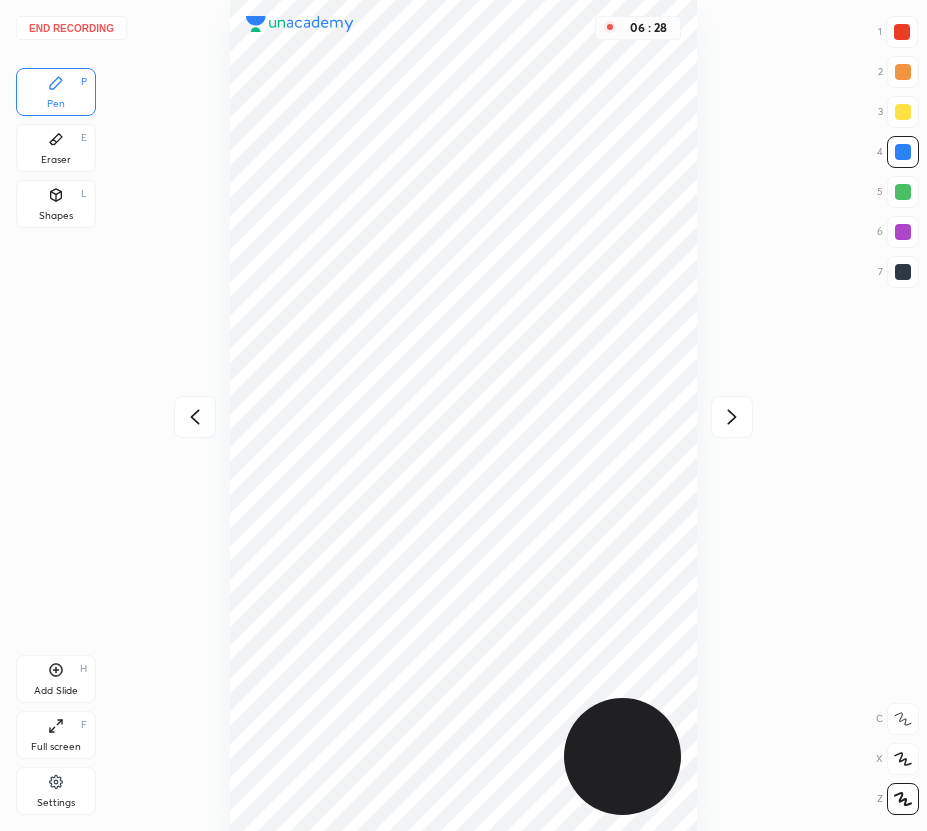 click 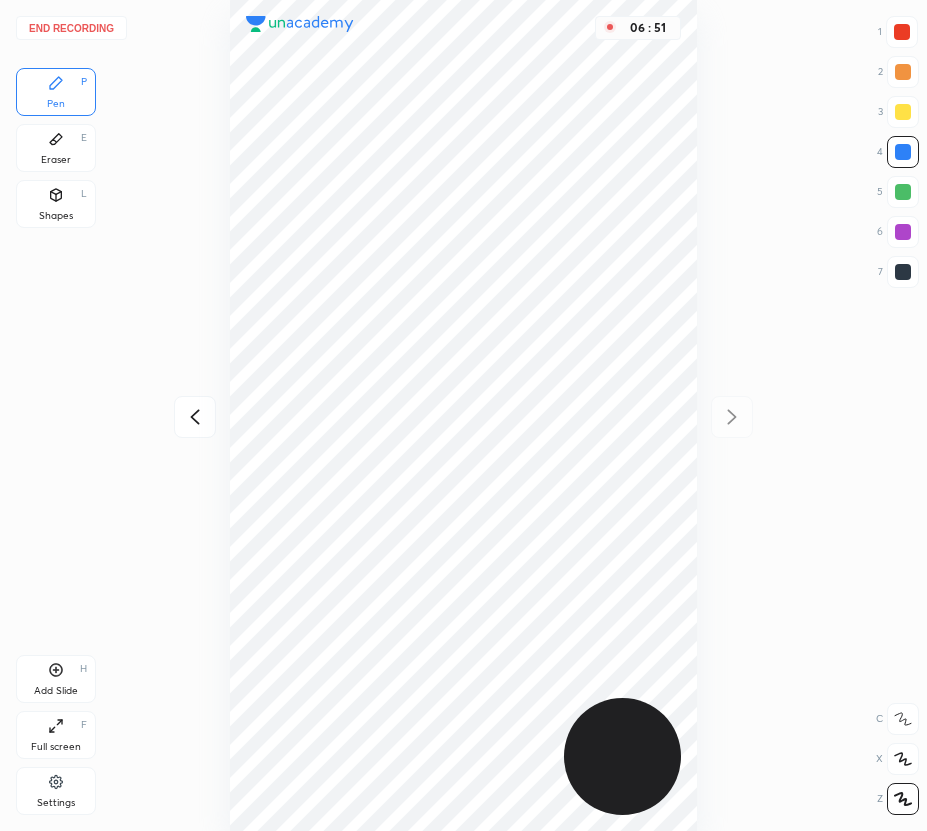 click on "Eraser E" at bounding box center [56, 148] 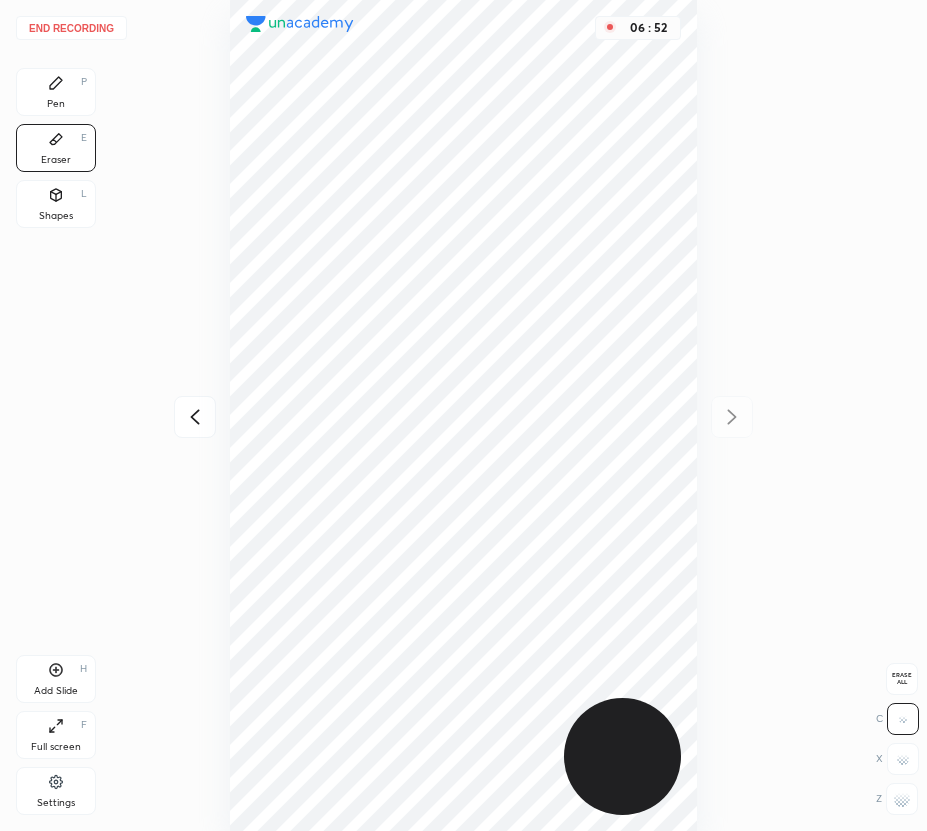 click 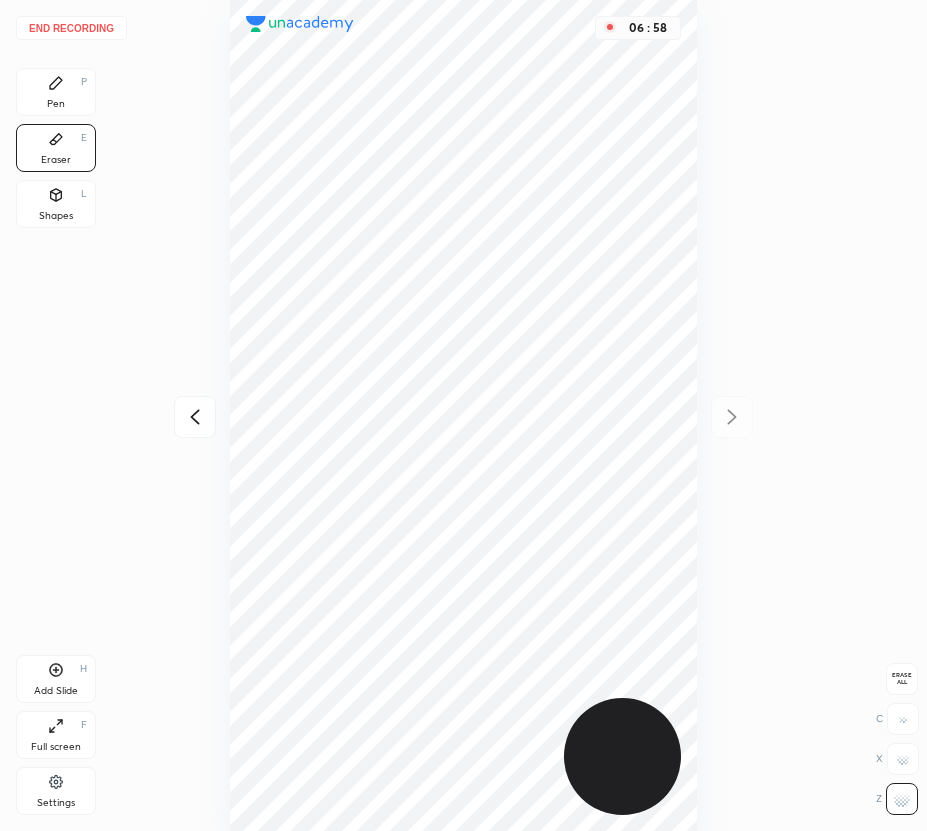 click 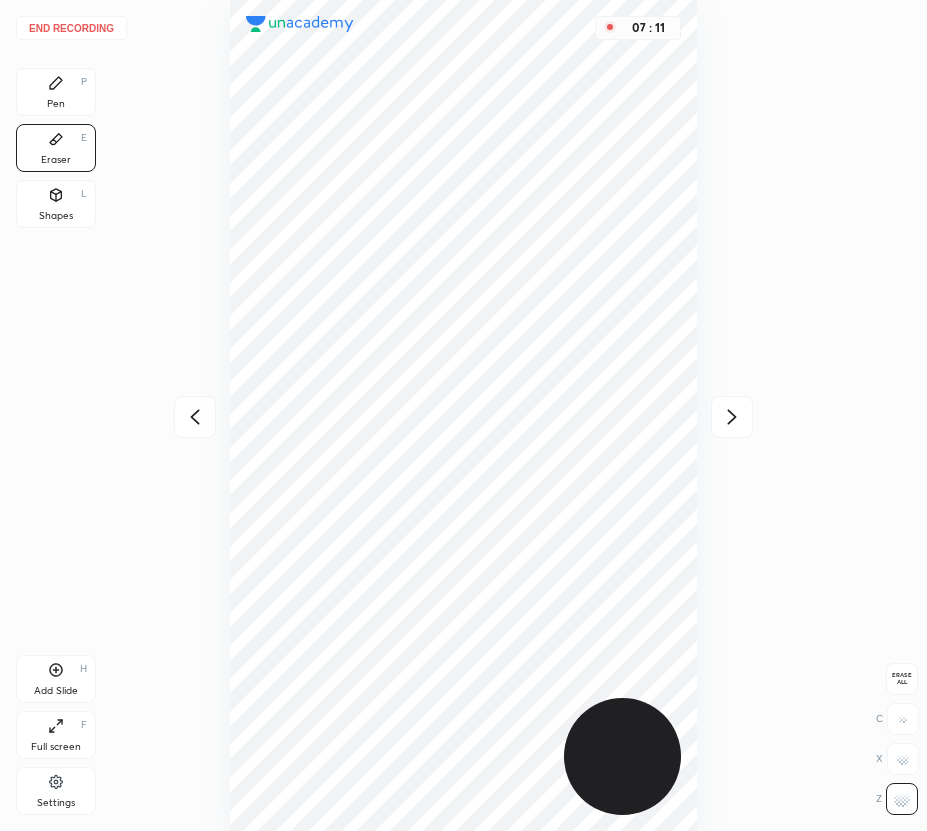 click 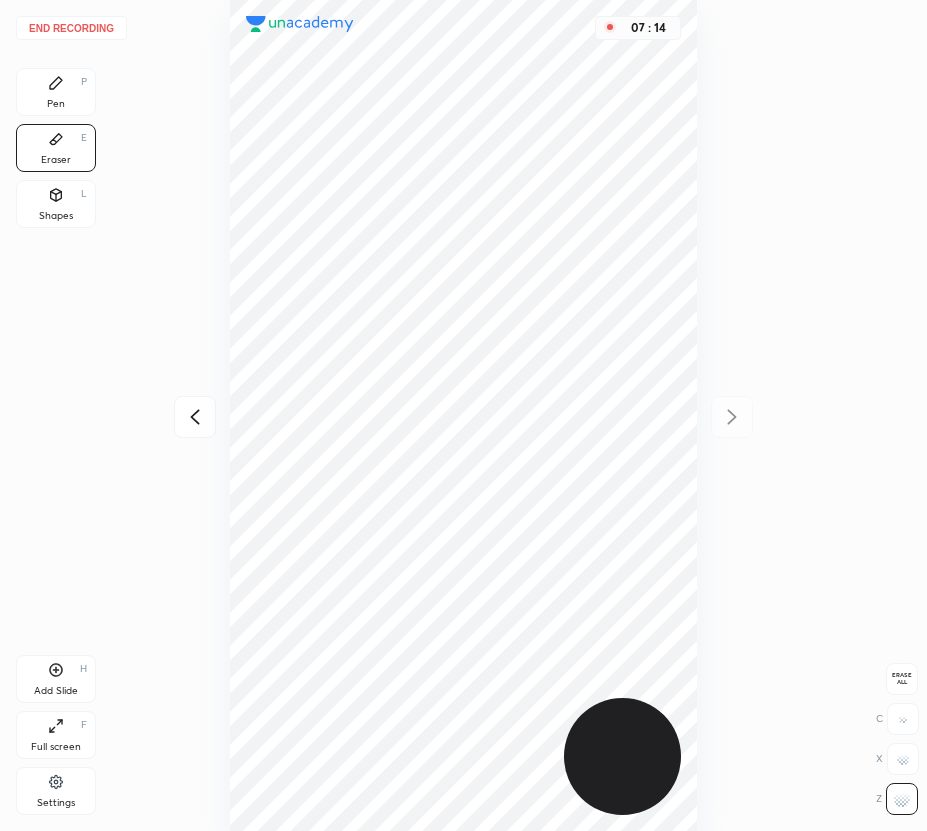 click on "Pen P" at bounding box center [56, 92] 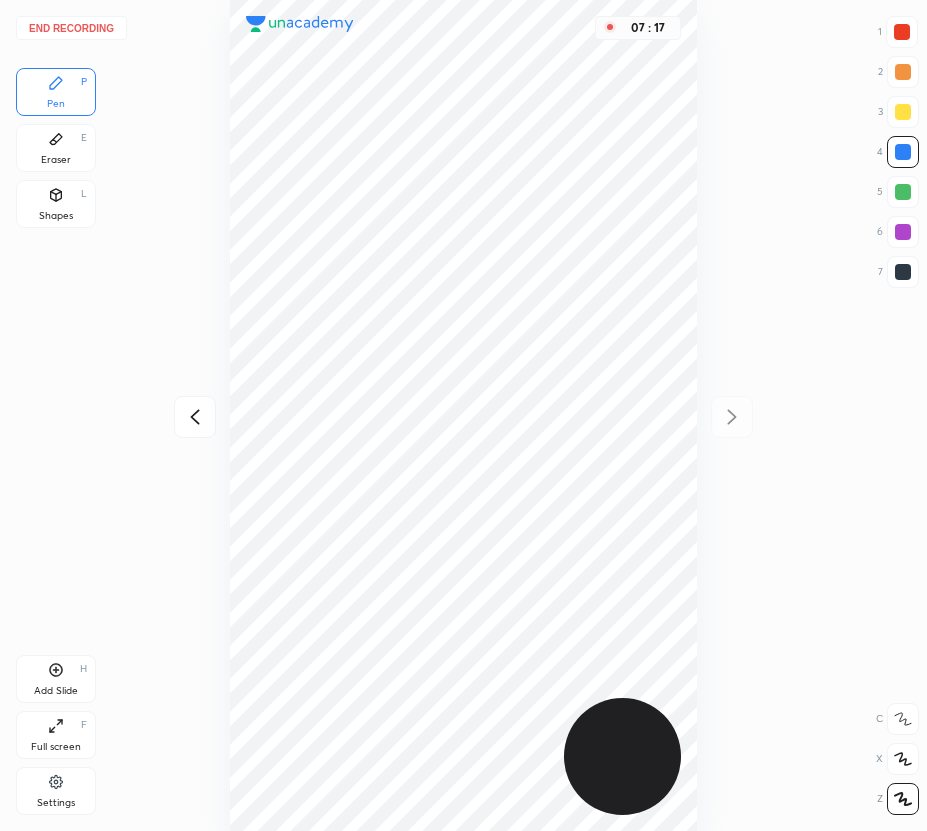 click 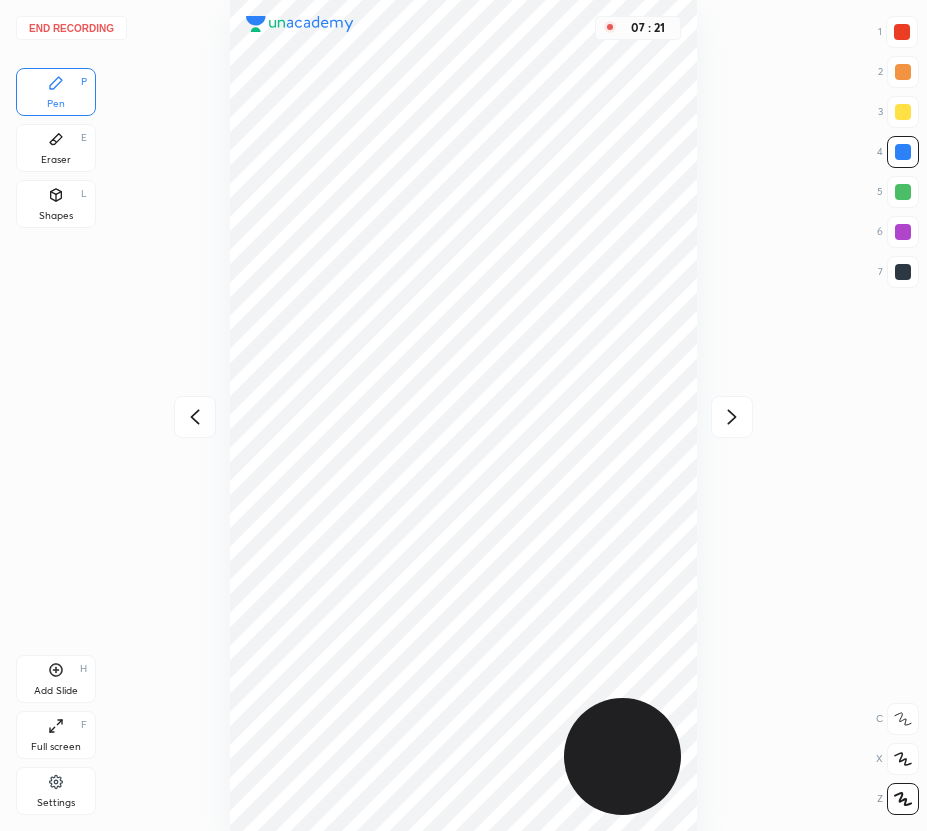 click 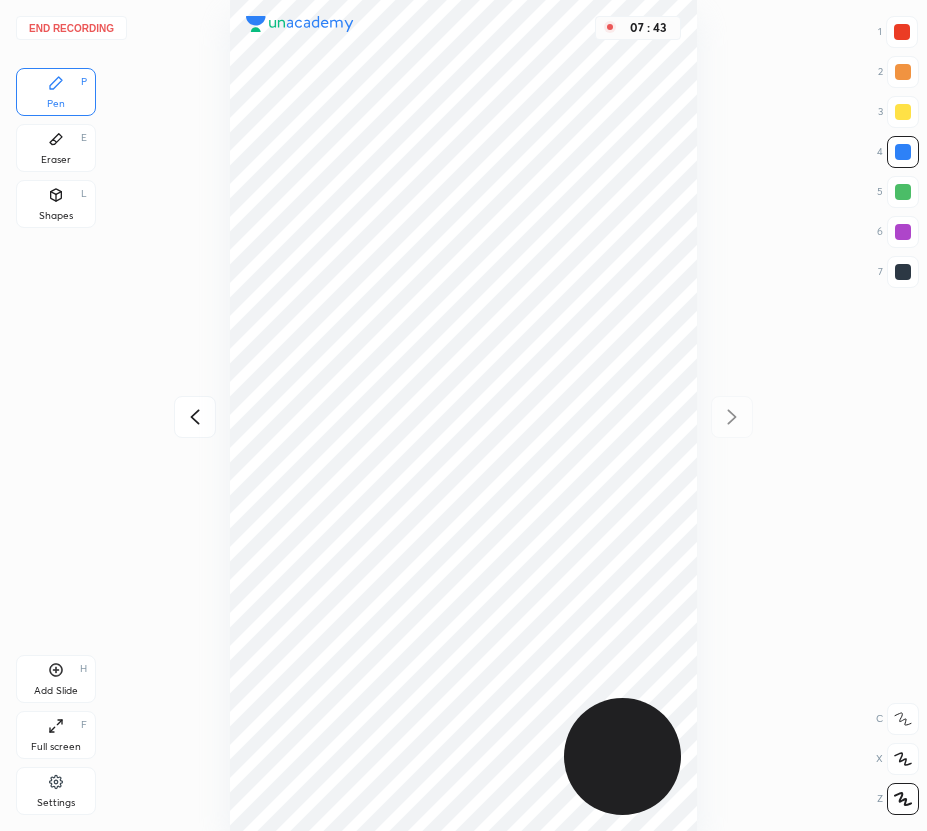 click on "End recording" at bounding box center [71, 28] 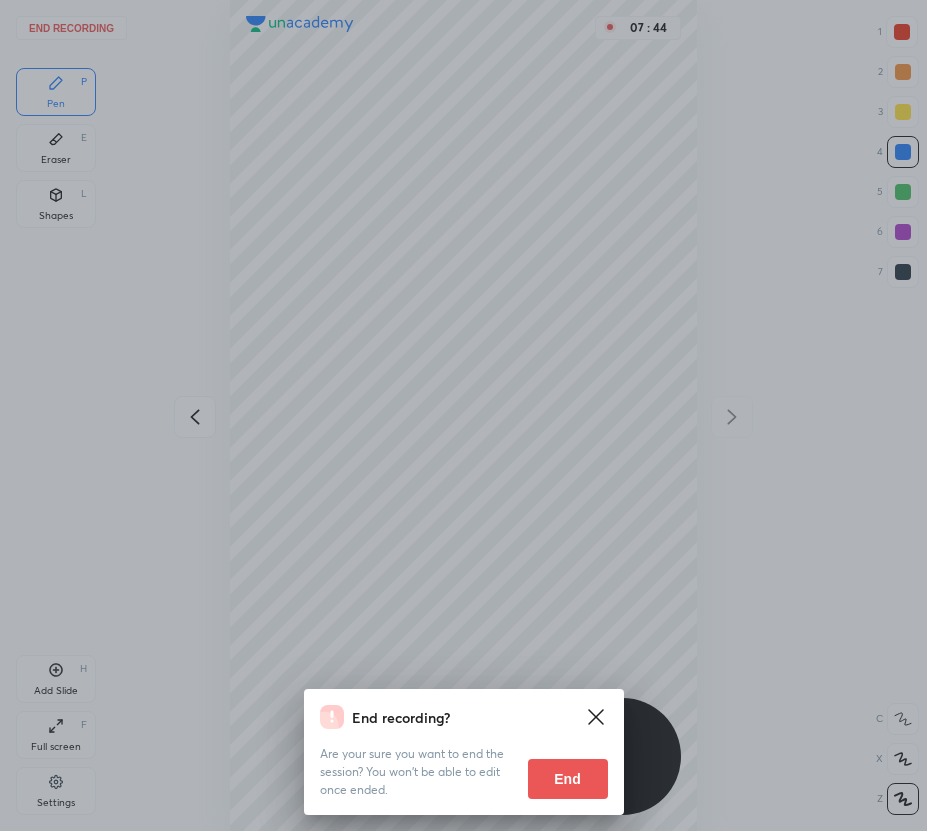 click on "End" at bounding box center [568, 779] 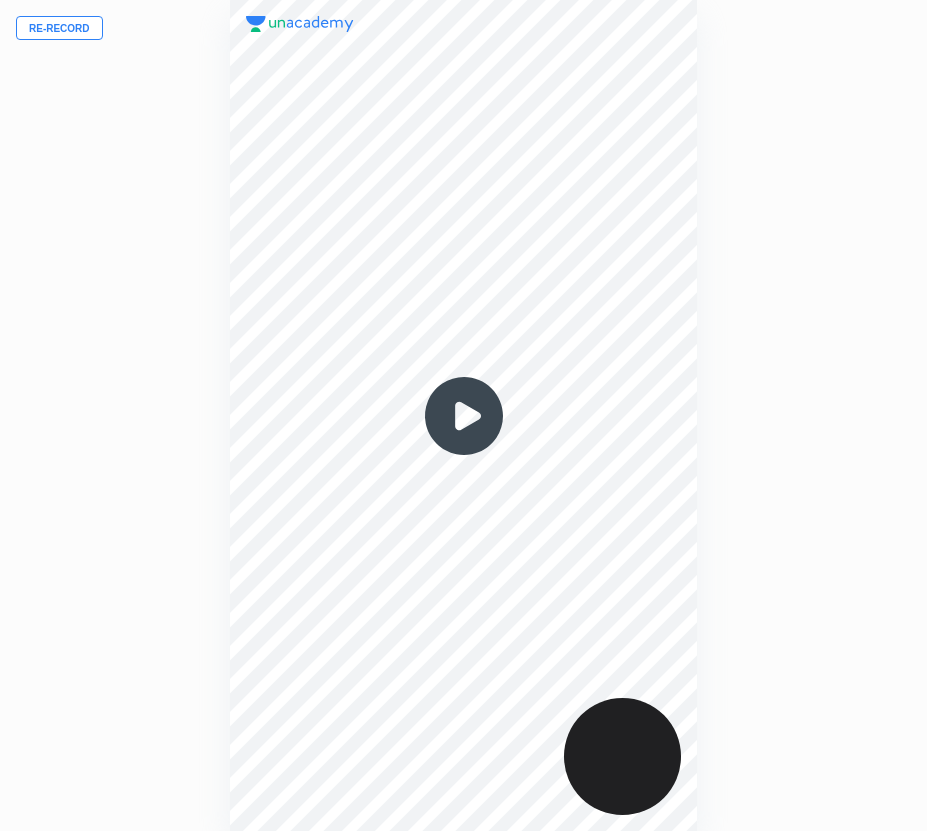 click on "Re-record" at bounding box center (59, 28) 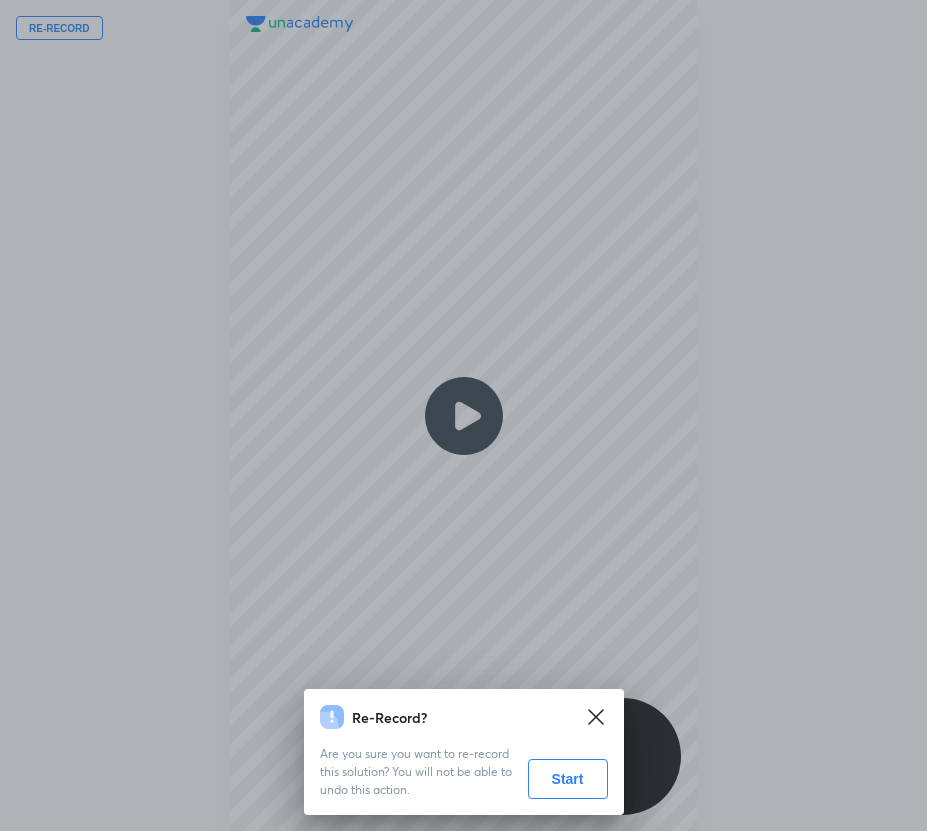 click on "Start" at bounding box center (568, 779) 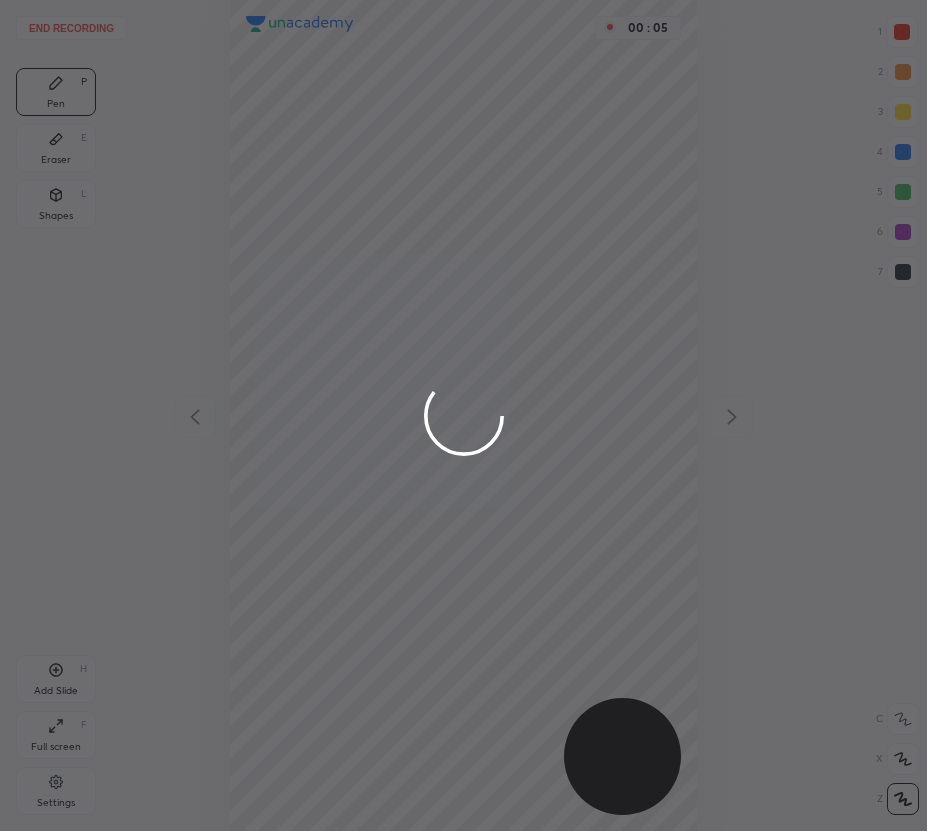 drag, startPoint x: 901, startPoint y: 762, endPoint x: 830, endPoint y: 739, distance: 74.63243 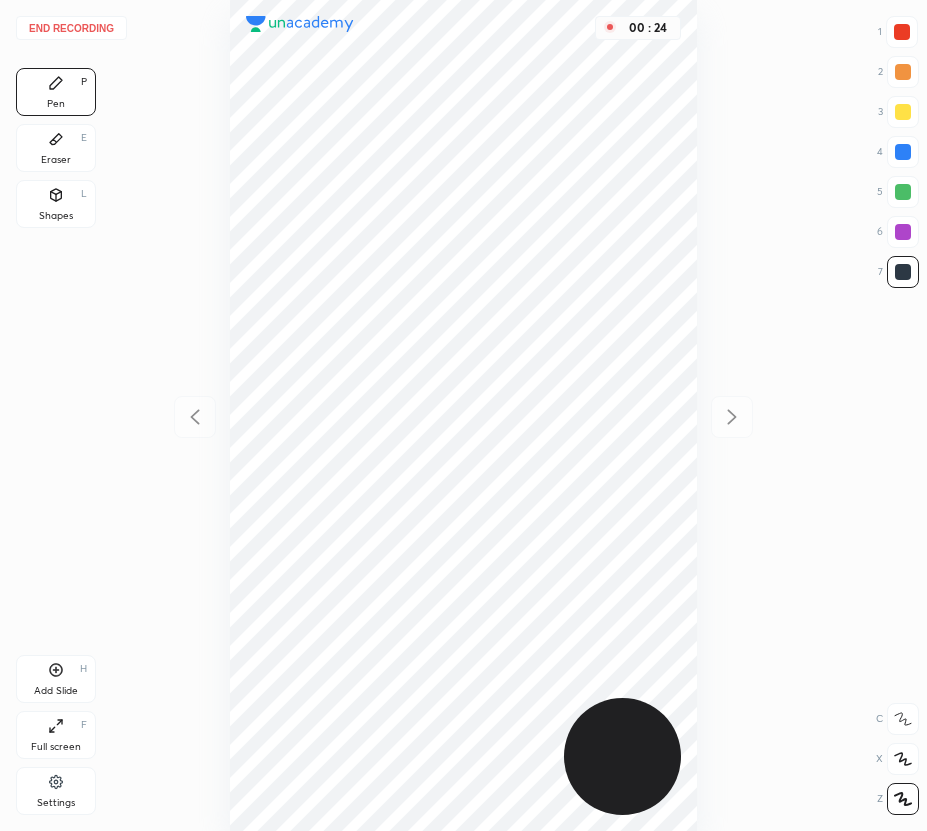 drag, startPoint x: 64, startPoint y: 150, endPoint x: 214, endPoint y: 210, distance: 161.55495 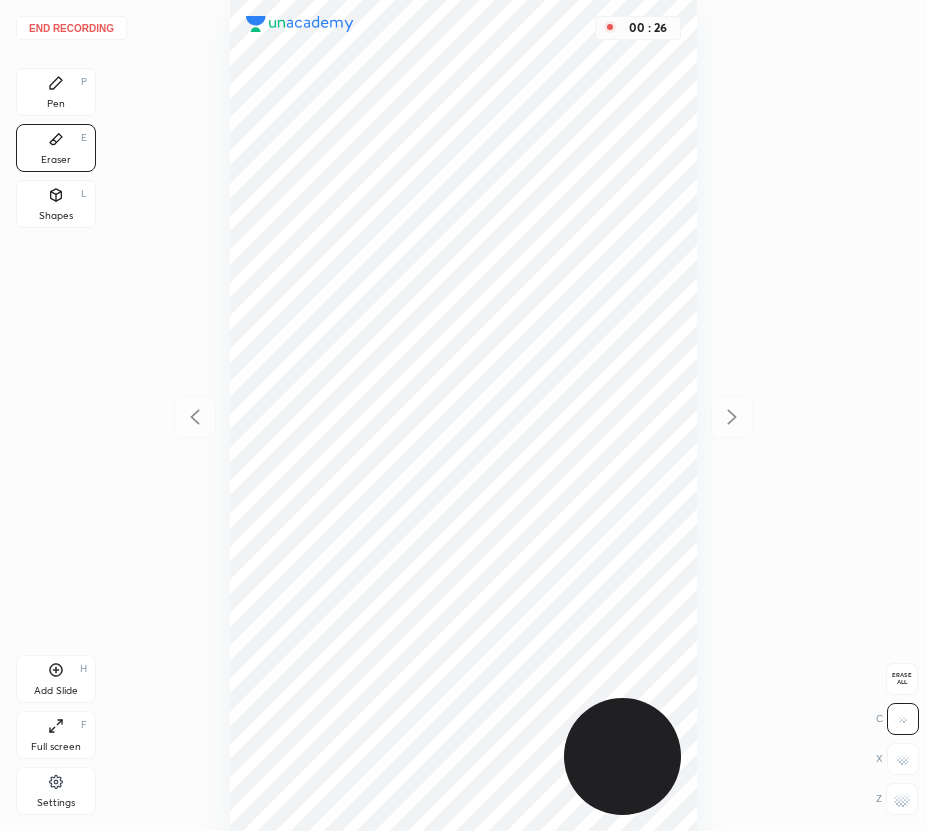 click on "Pen P" at bounding box center (56, 92) 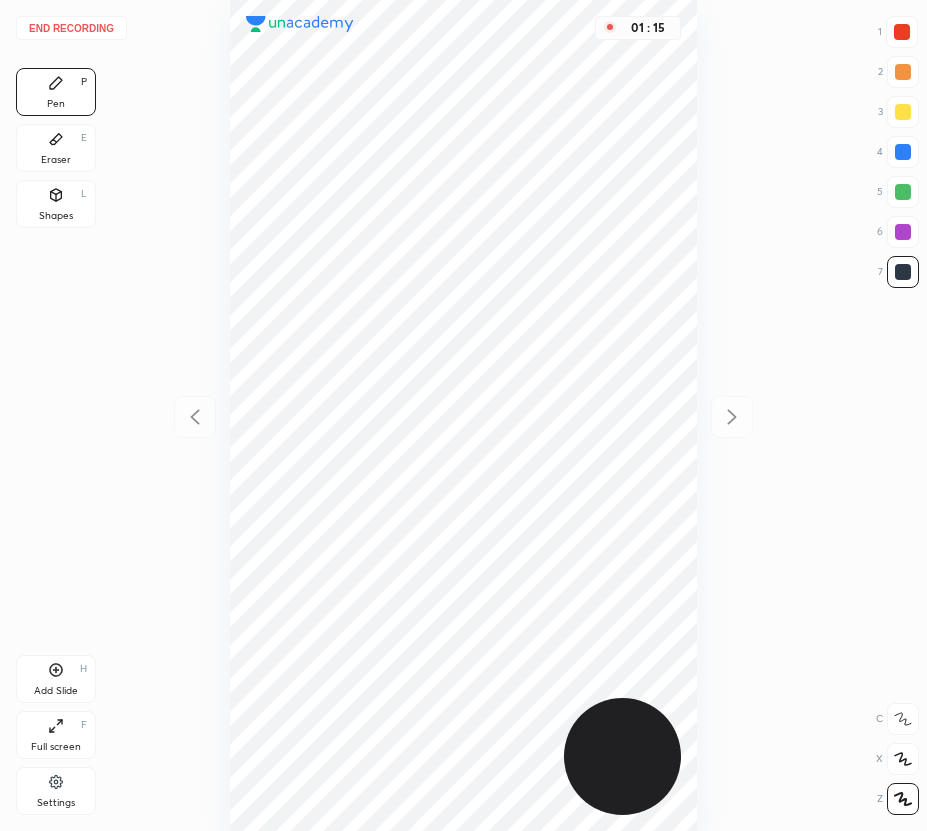 click on "Add Slide H" at bounding box center [56, 679] 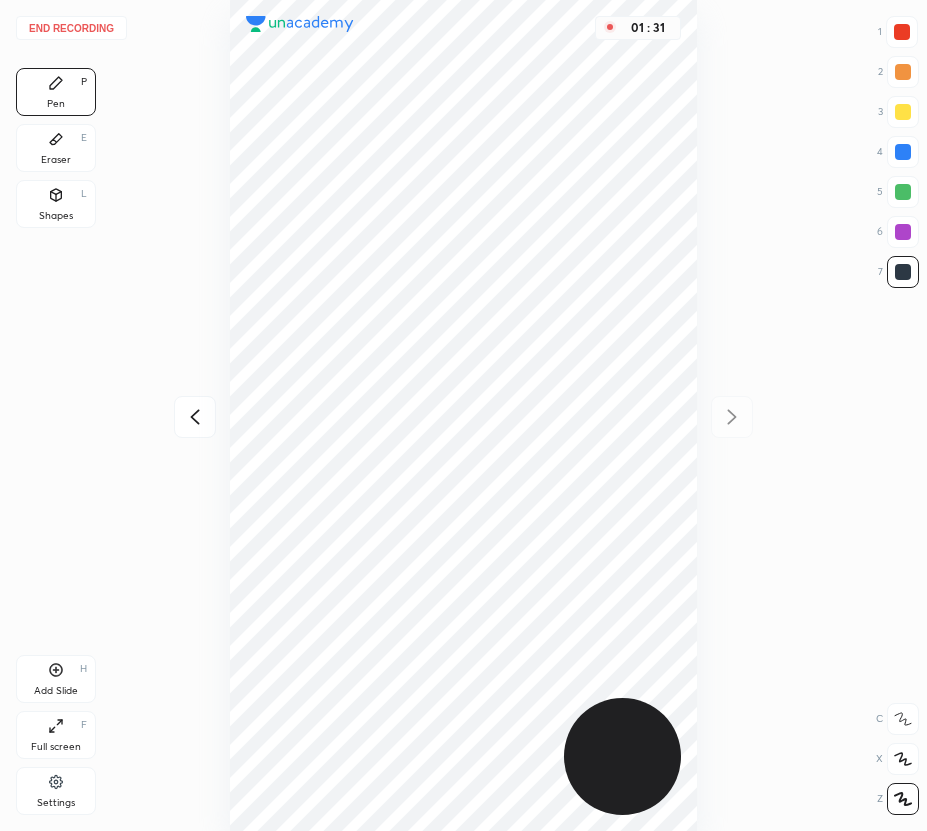 drag, startPoint x: 905, startPoint y: 31, endPoint x: 862, endPoint y: 49, distance: 46.615448 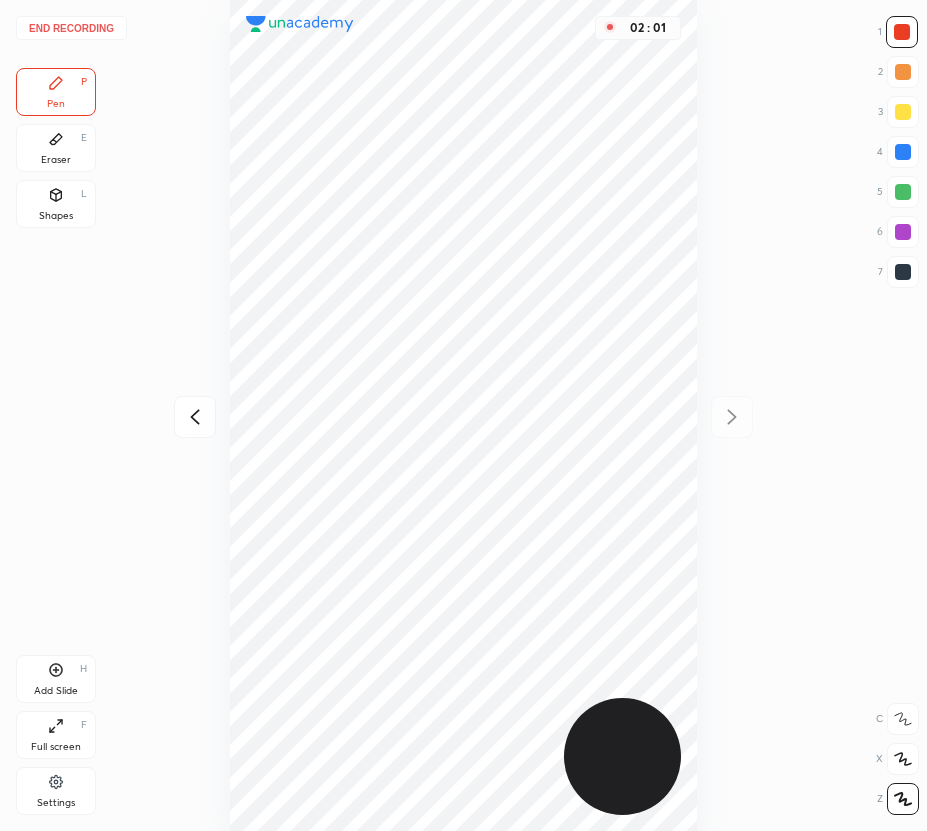 click on "Add Slide H" at bounding box center [56, 679] 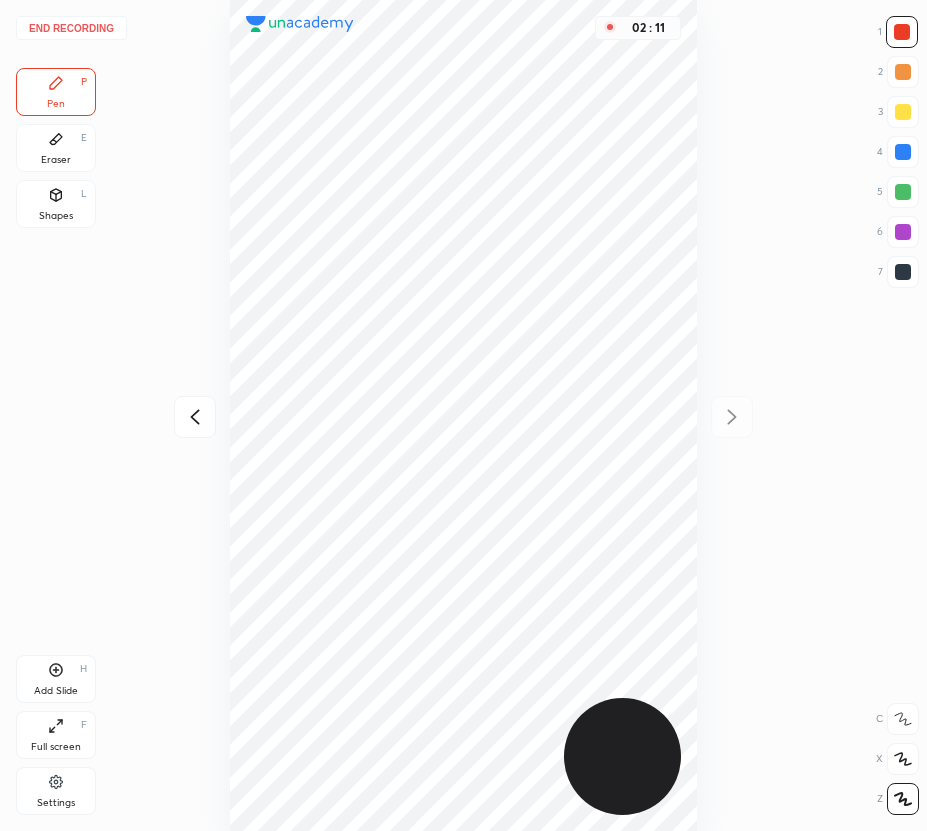click at bounding box center (903, 152) 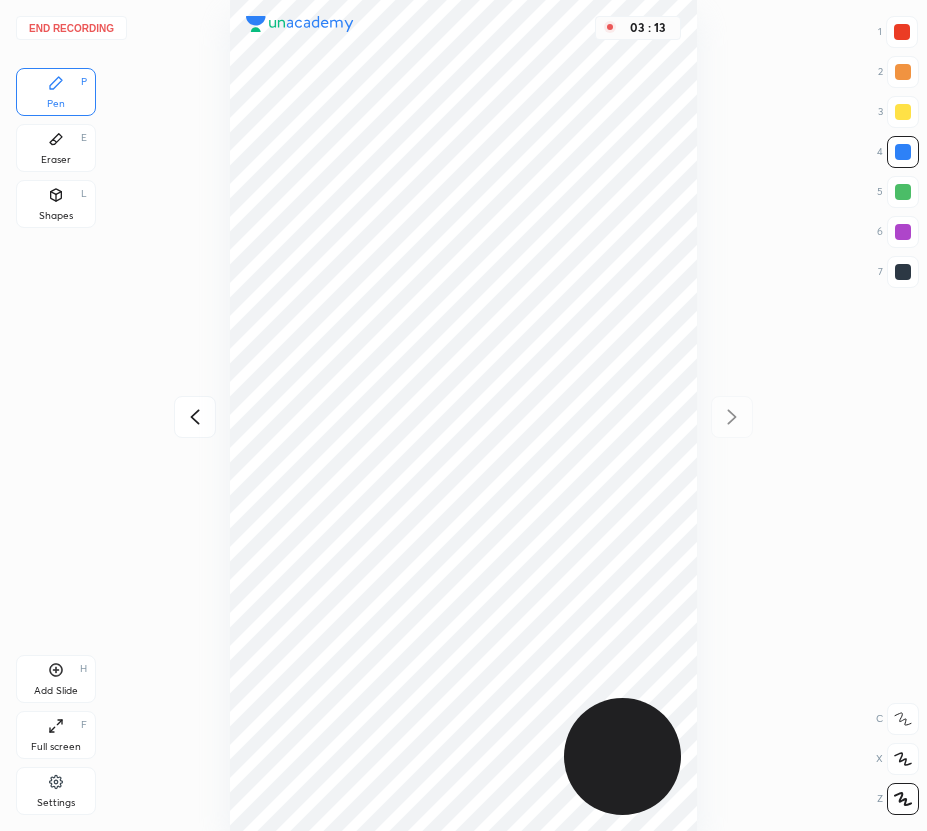 click on "End recording 1 2 3 4 5 6 7 R O A L C X Z Erase all C X Z Pen P Eraser E Shapes L Add Slide H Full screen F Settings 03 : 13" at bounding box center (463, 0) 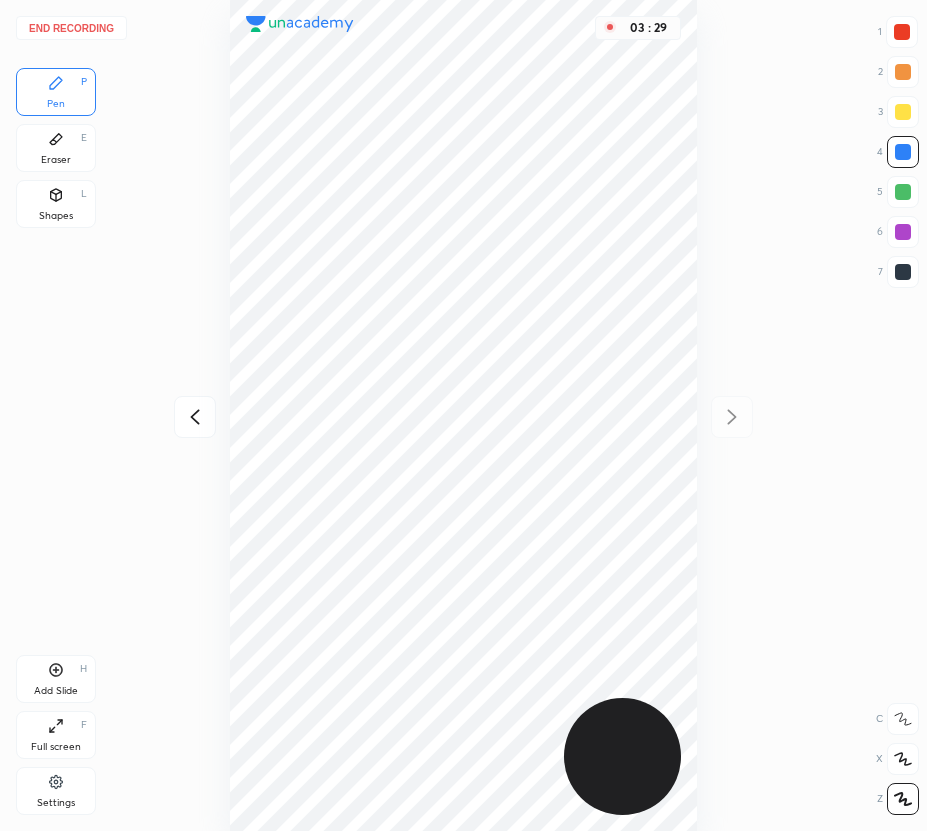 click on "Eraser" at bounding box center [56, 160] 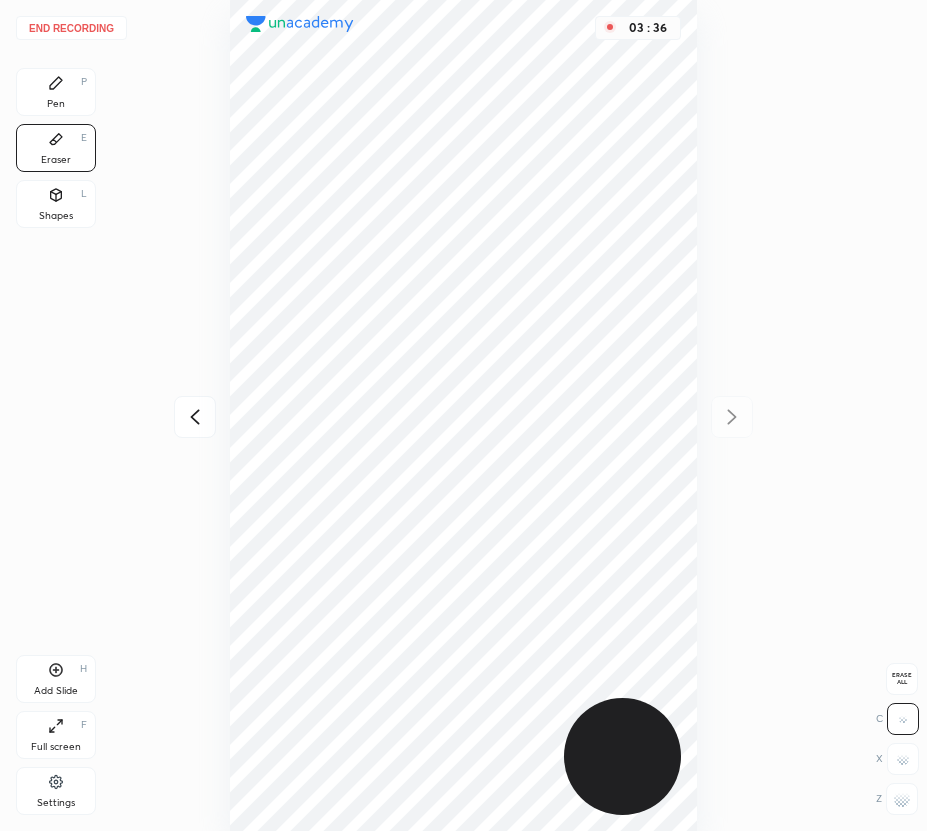 click on "Pen P" at bounding box center (56, 92) 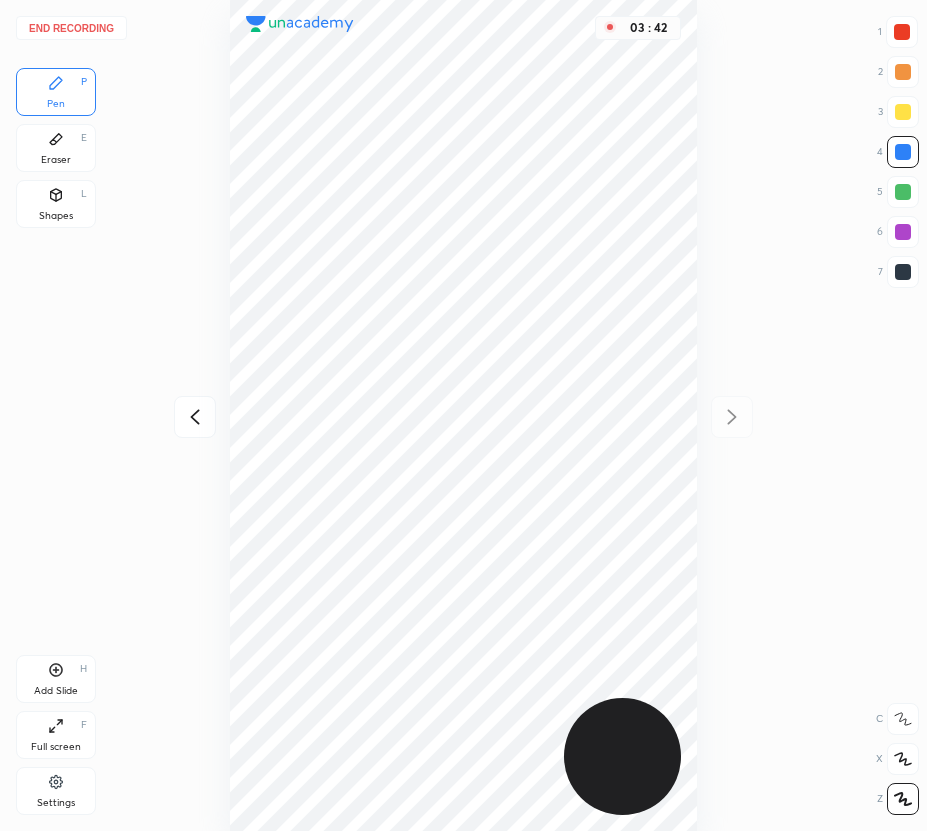 click 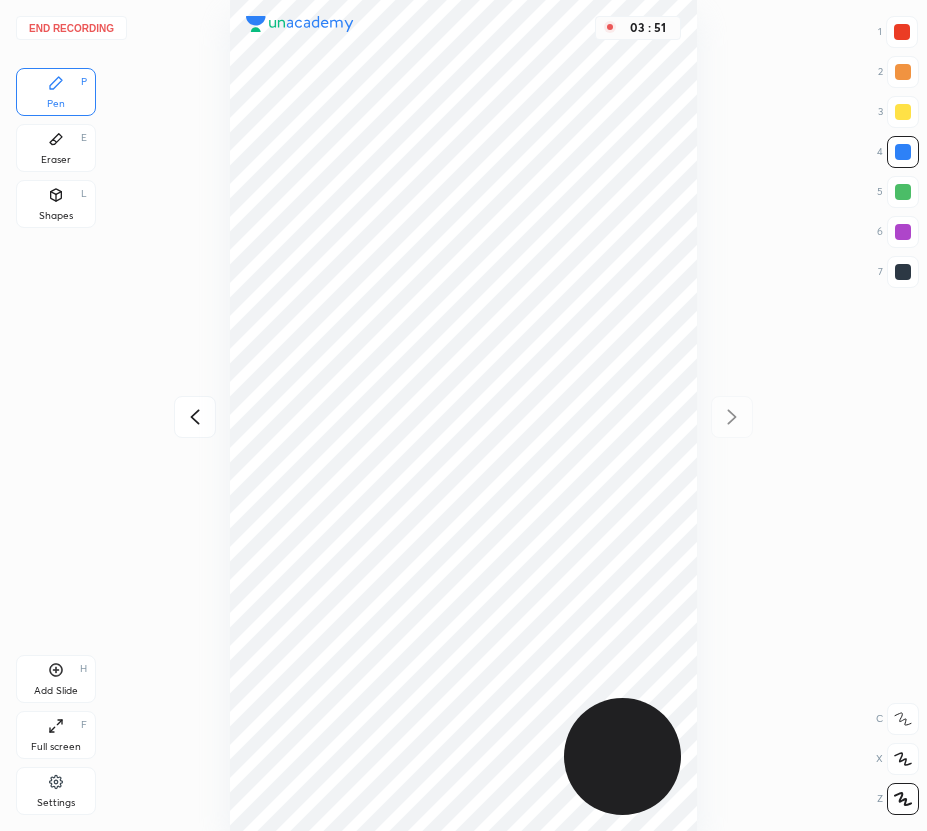 click at bounding box center [902, 32] 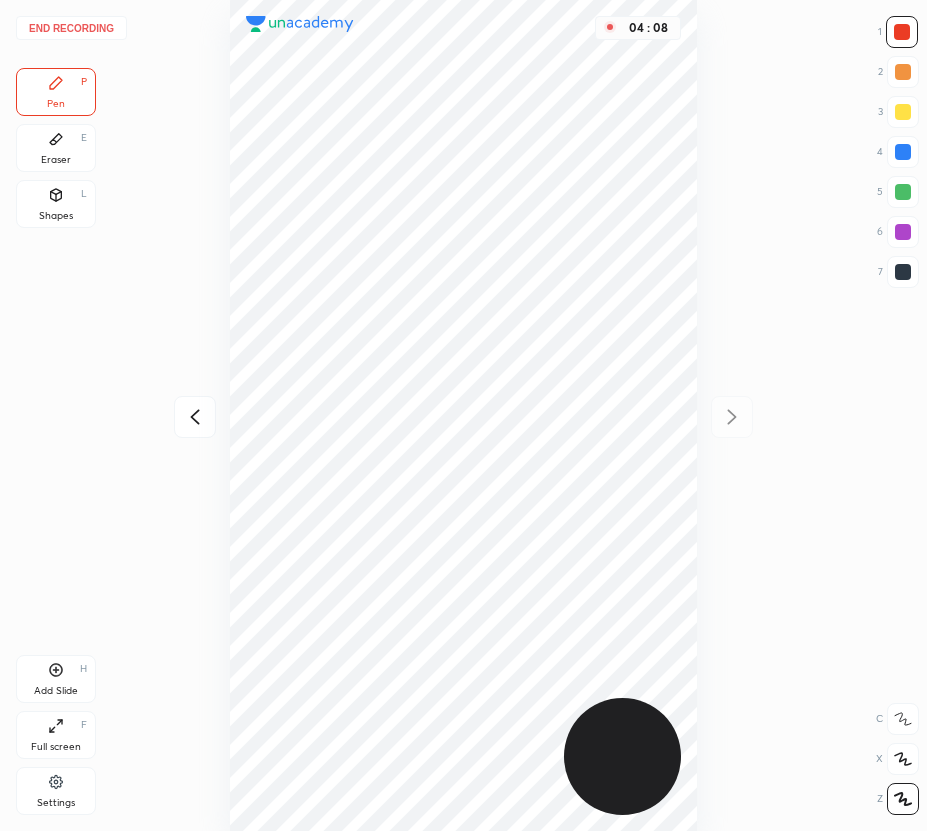 click at bounding box center (903, 272) 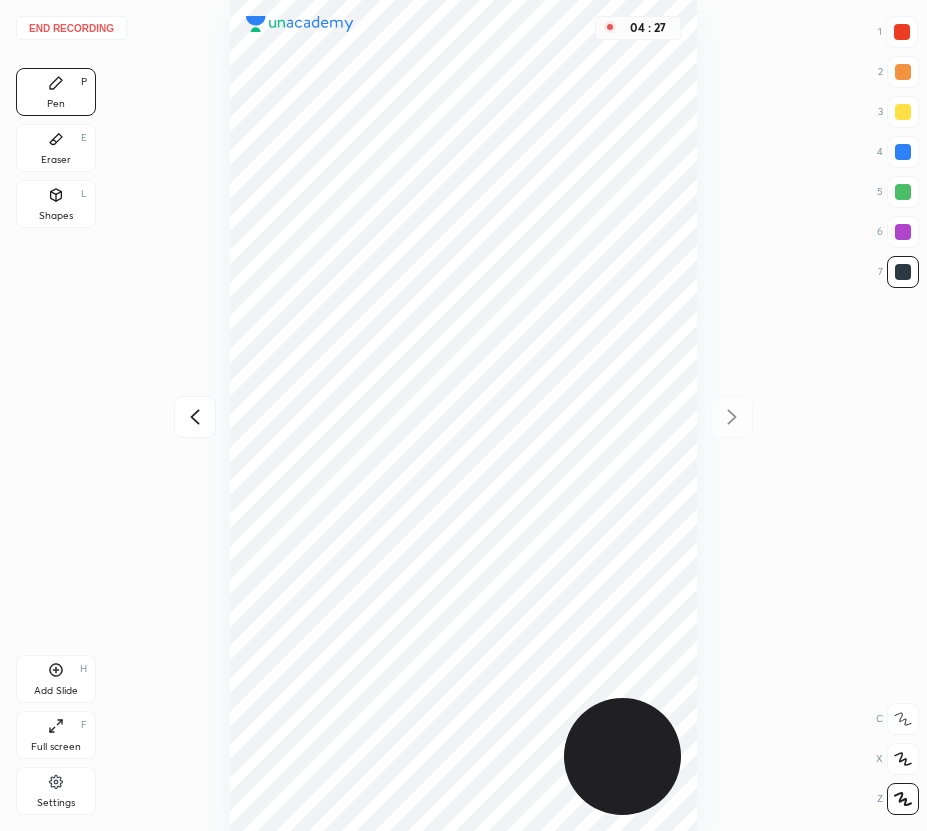 click on "Add Slide H" at bounding box center [56, 679] 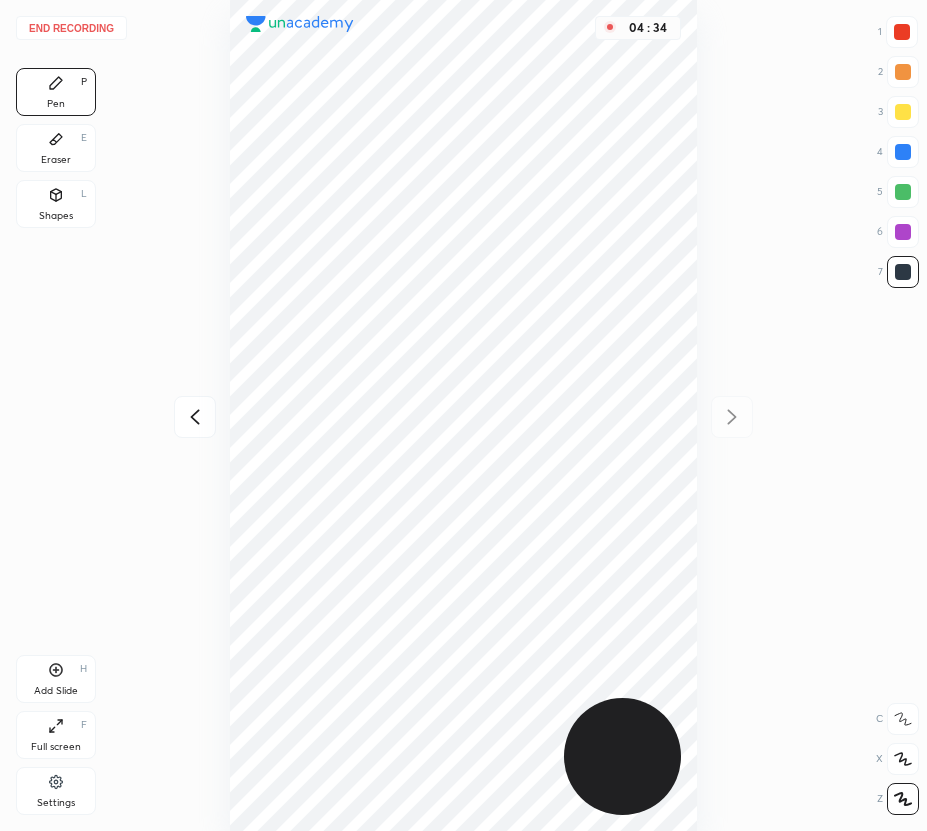 drag, startPoint x: 192, startPoint y: 413, endPoint x: 193, endPoint y: 398, distance: 15.033297 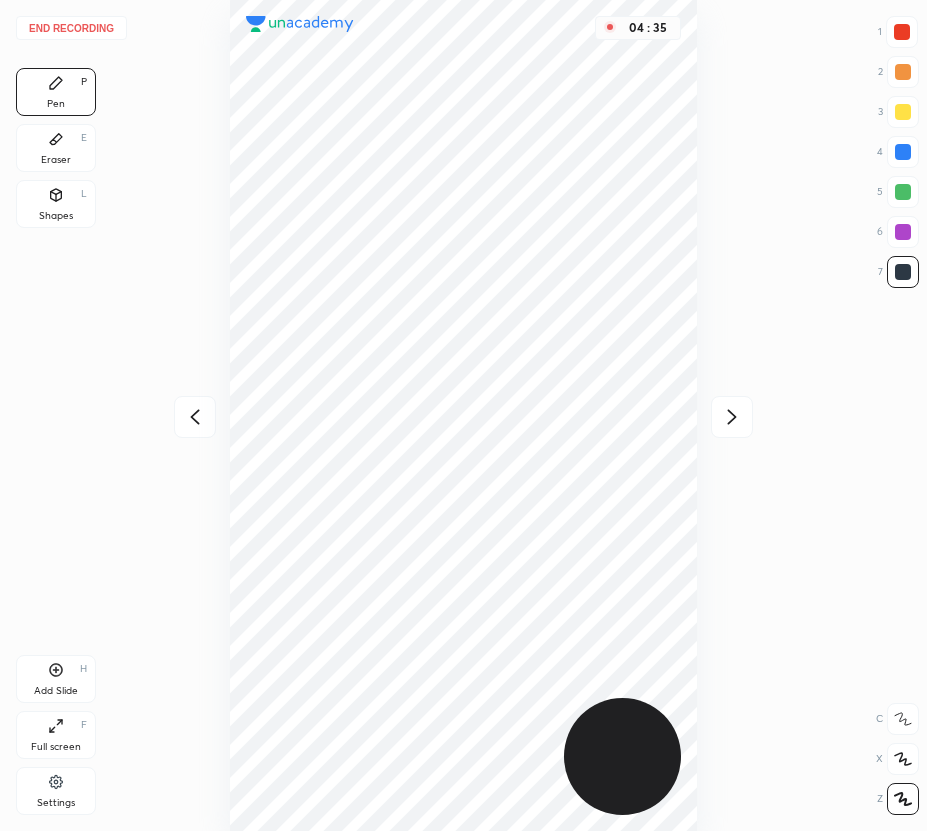 click 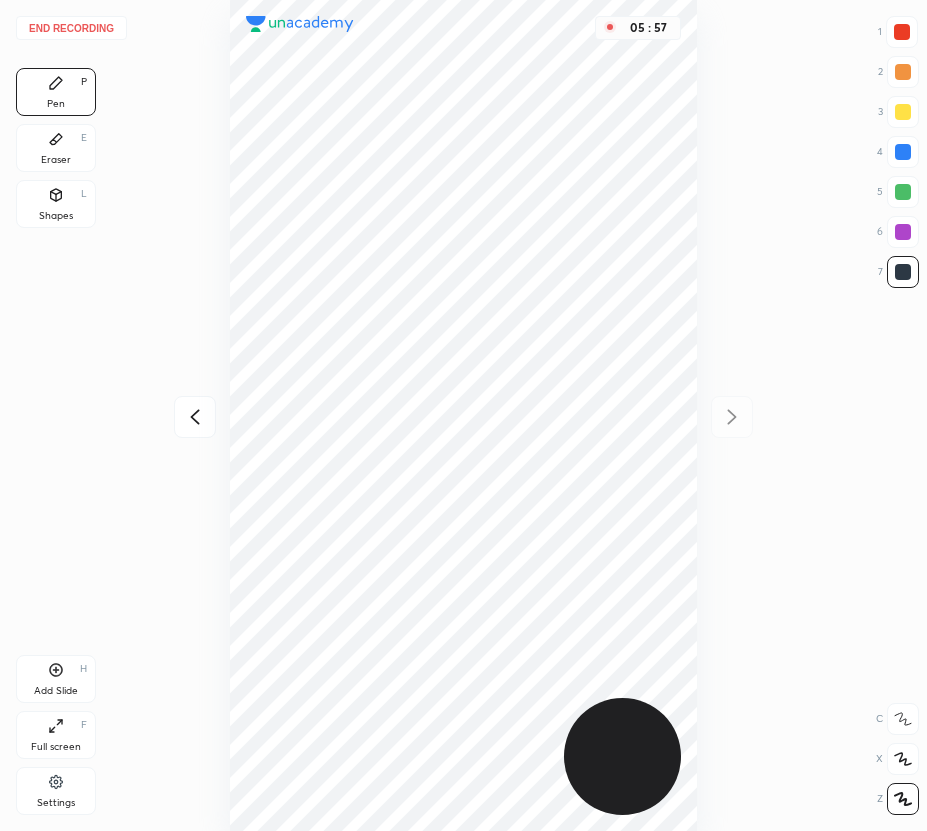 click 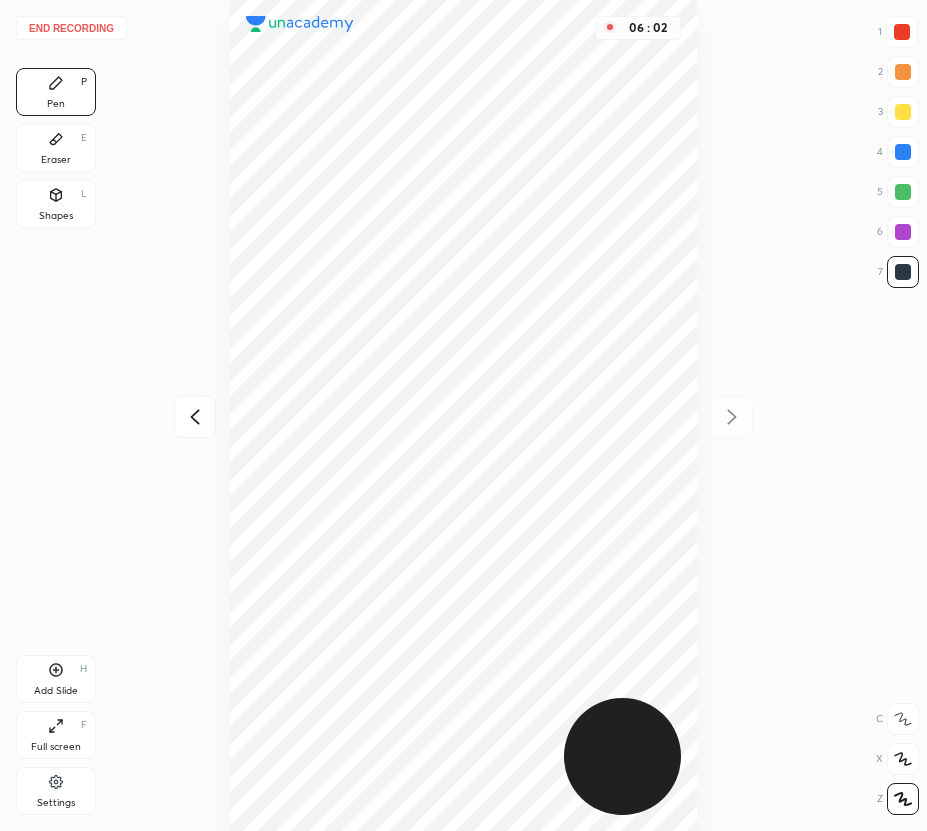 click 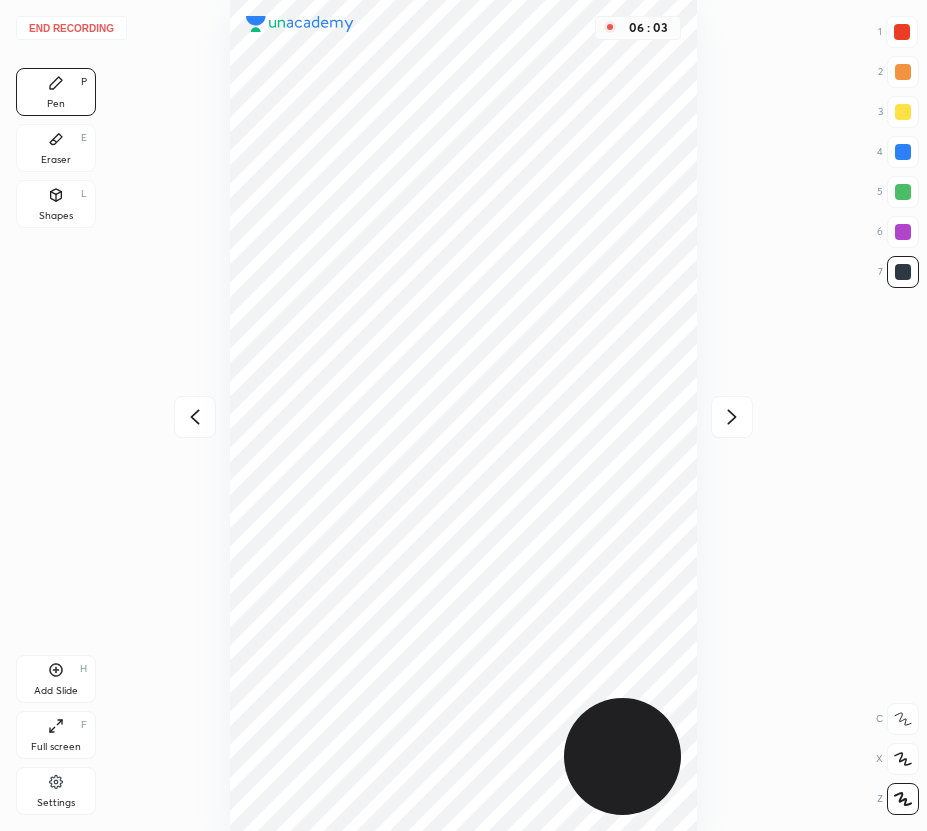 click 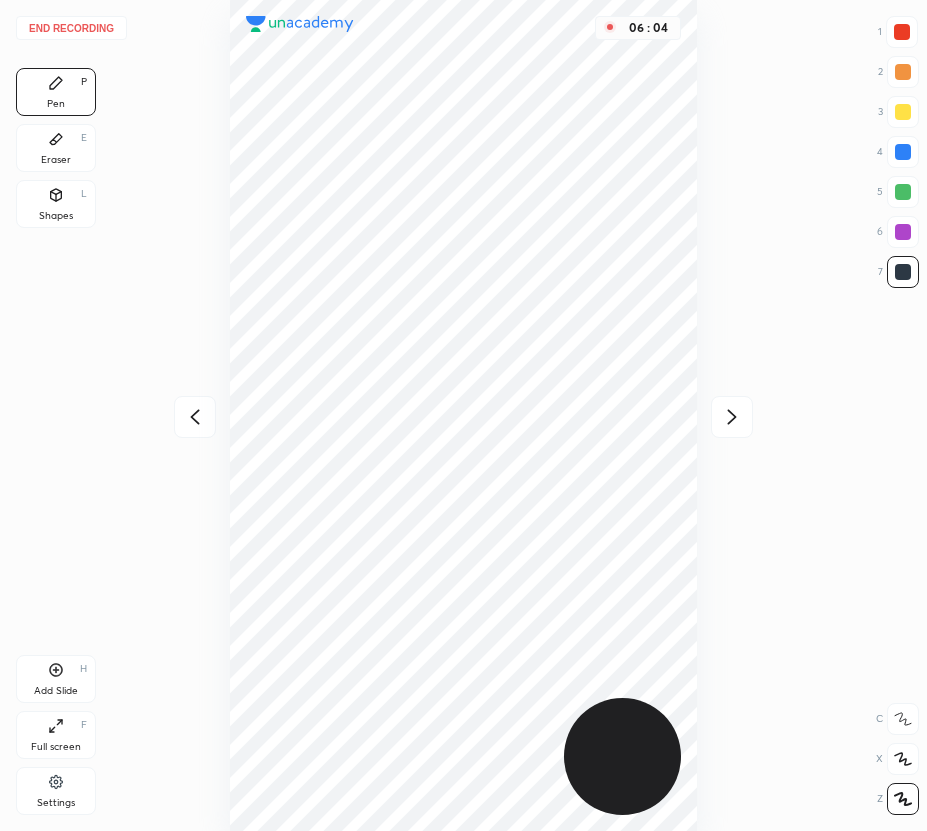 click 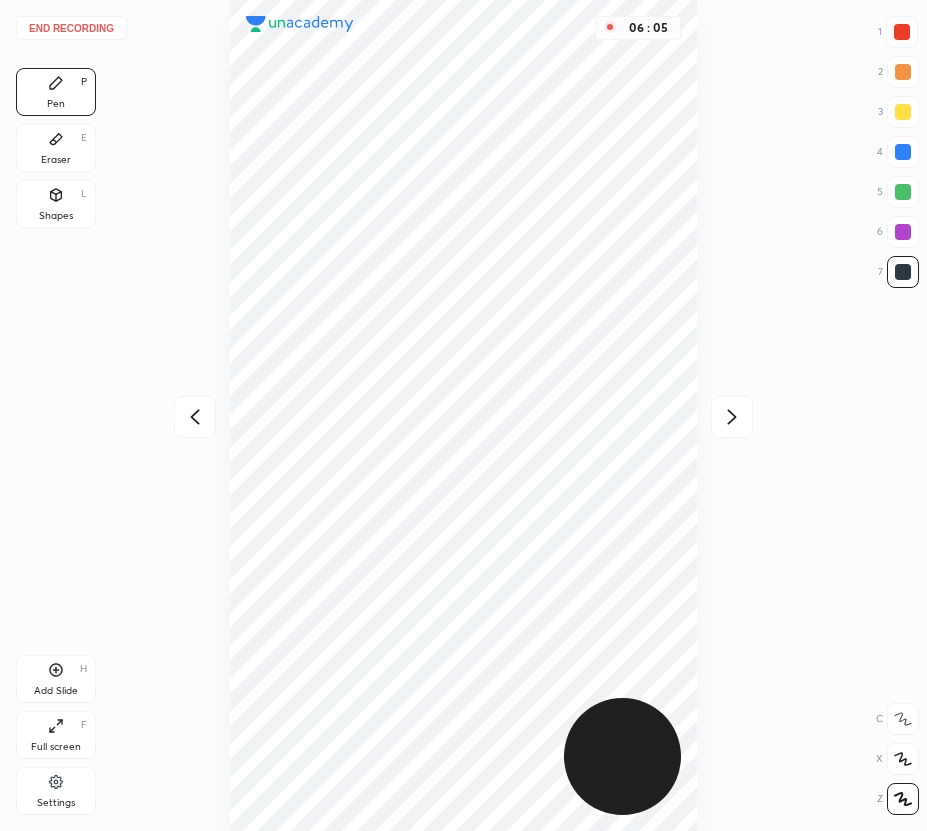 click 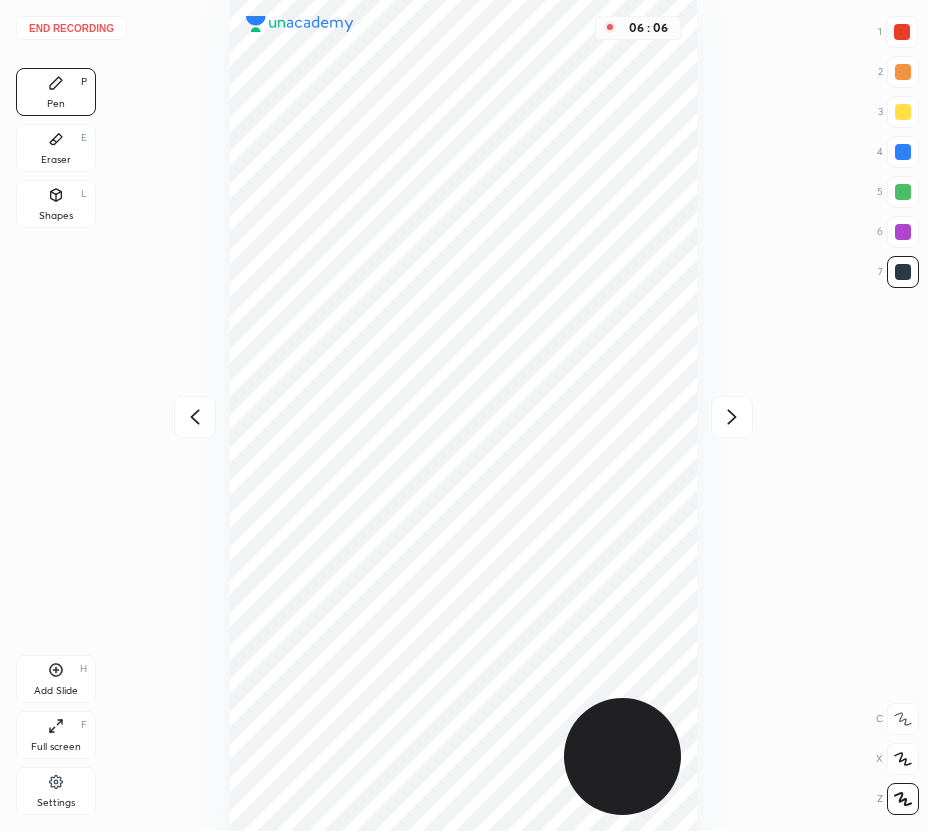 click 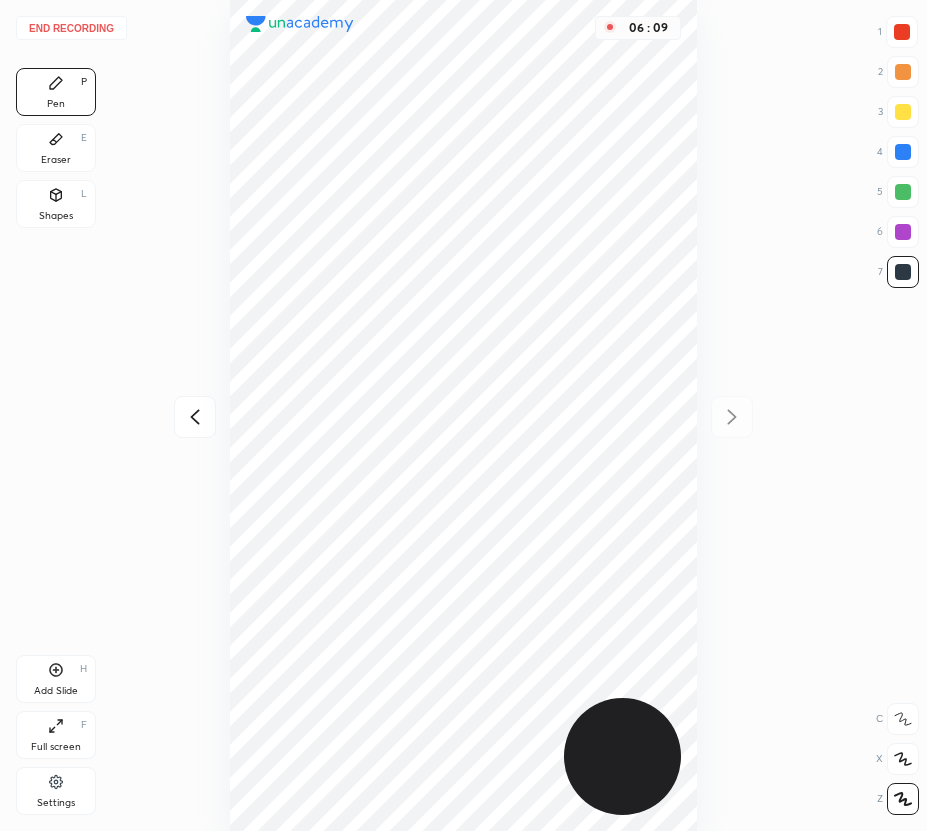 click 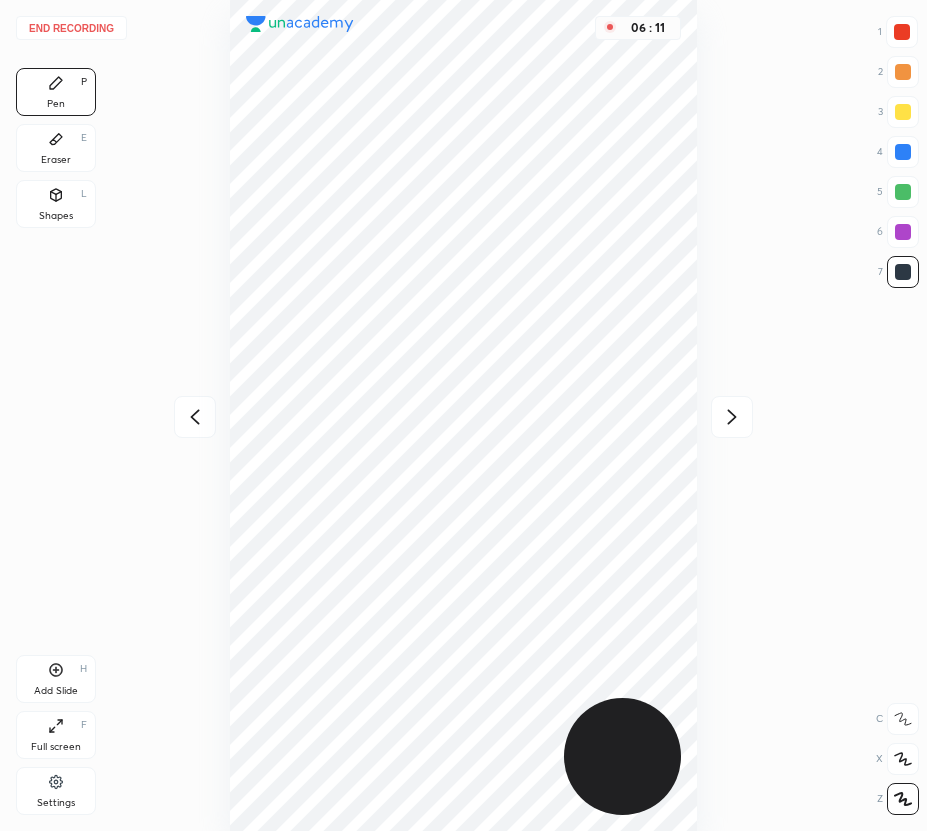 drag, startPoint x: 738, startPoint y: 415, endPoint x: 711, endPoint y: 411, distance: 27.294687 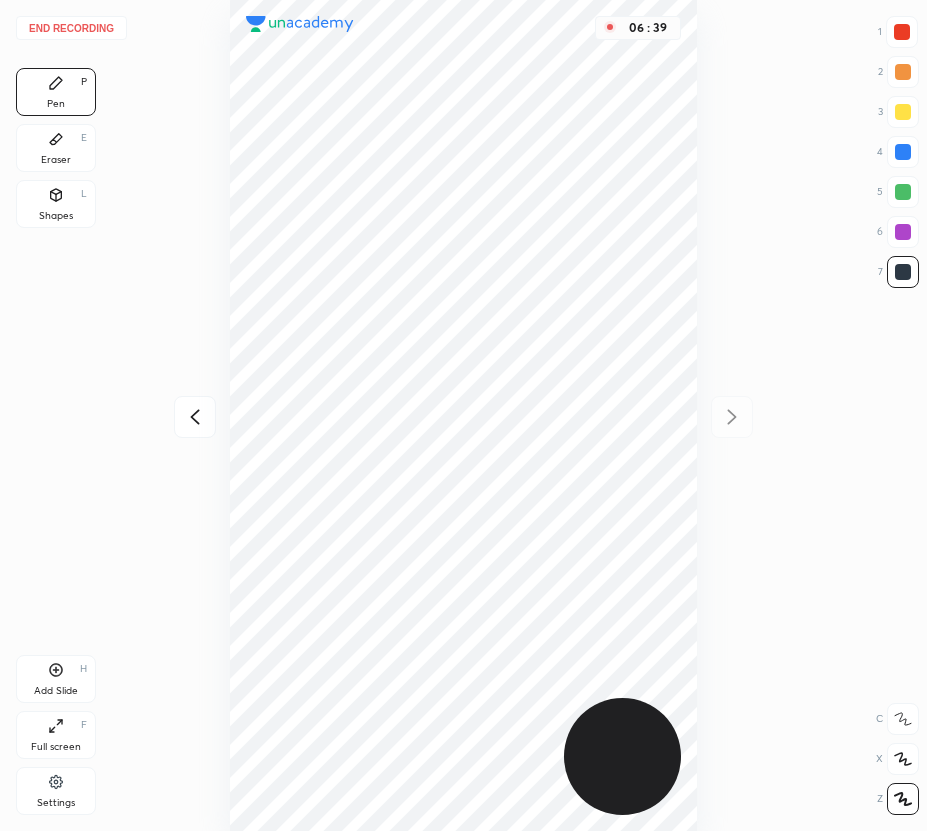 drag, startPoint x: 213, startPoint y: 411, endPoint x: 209, endPoint y: 392, distance: 19.416489 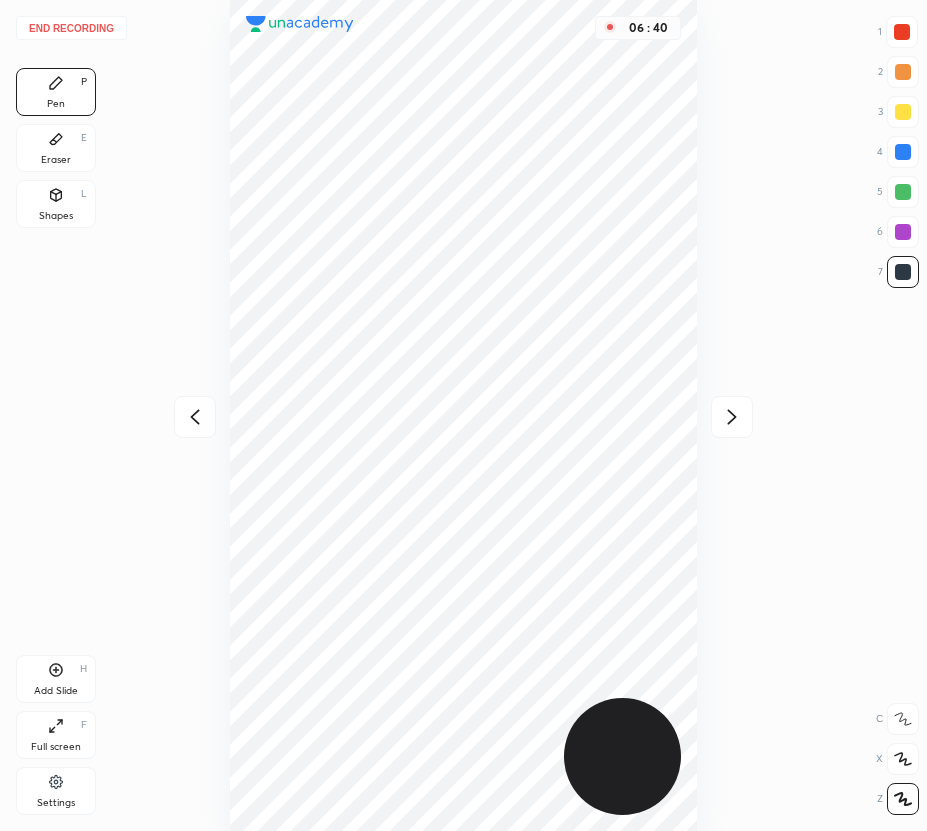 click 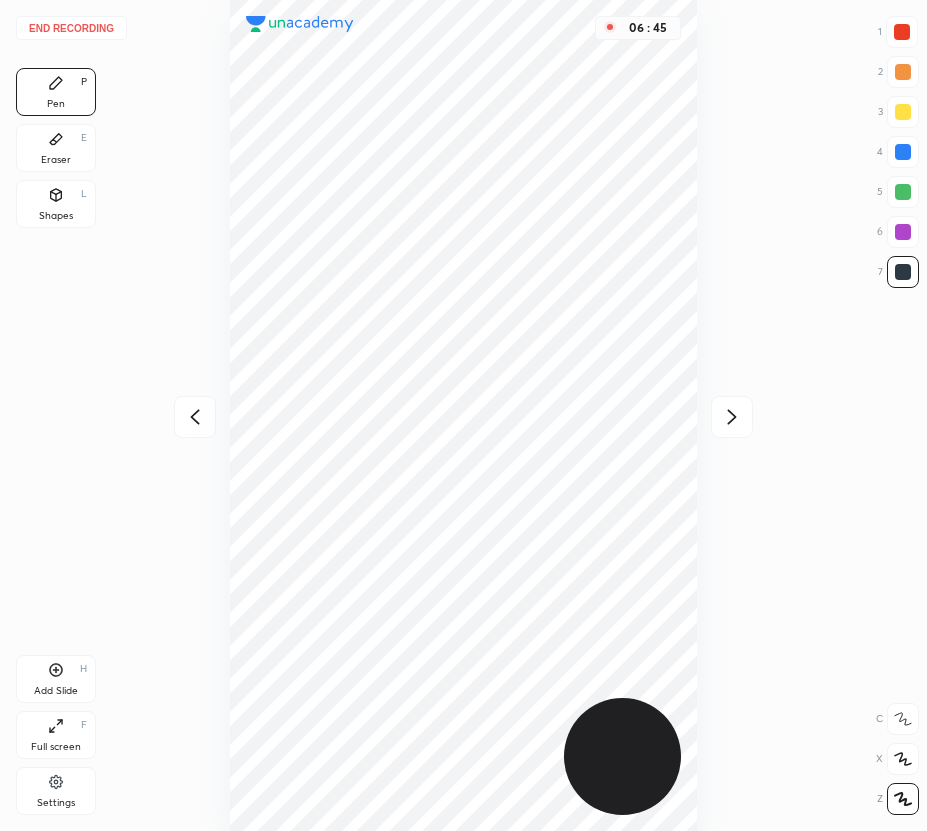 click 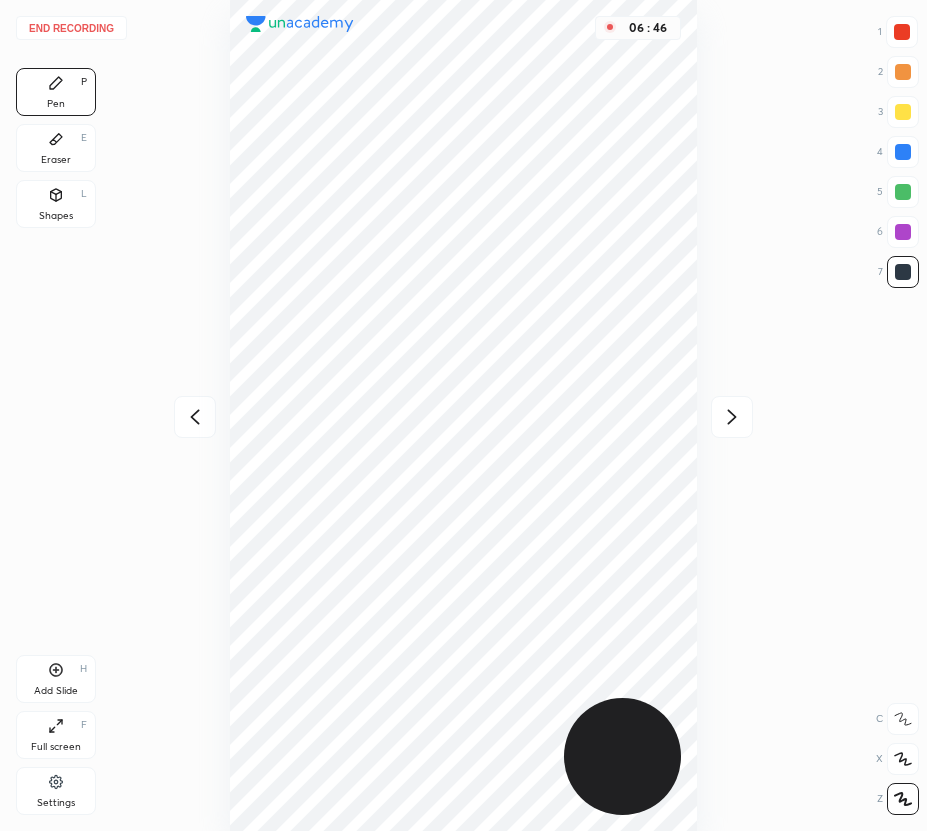 click 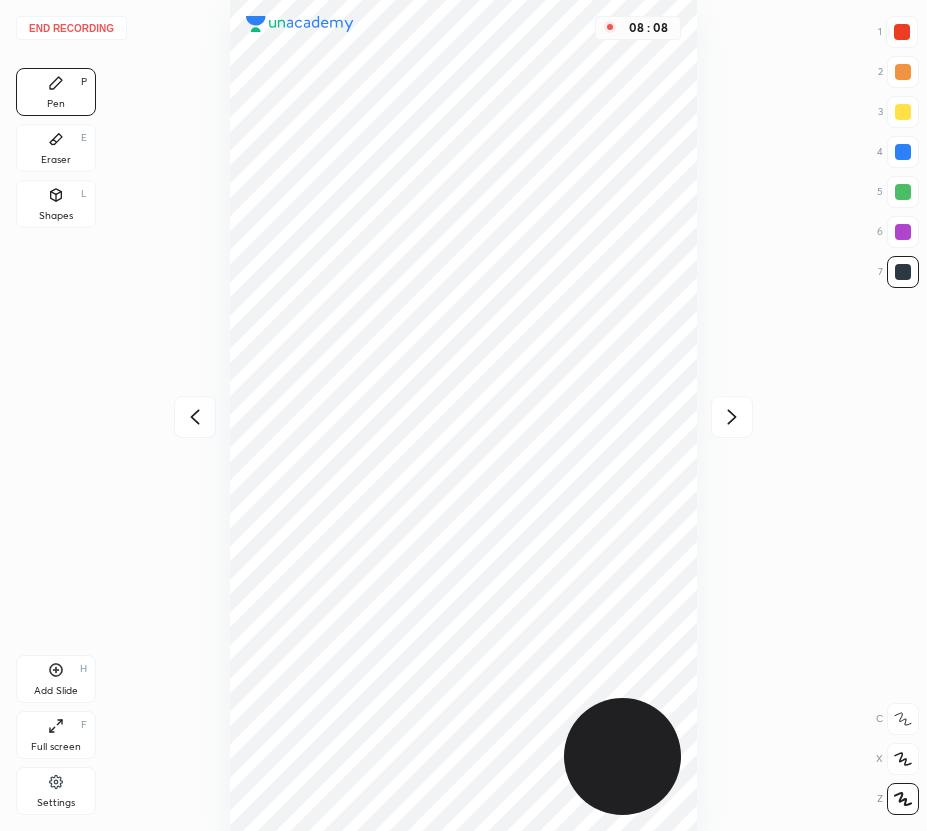 click 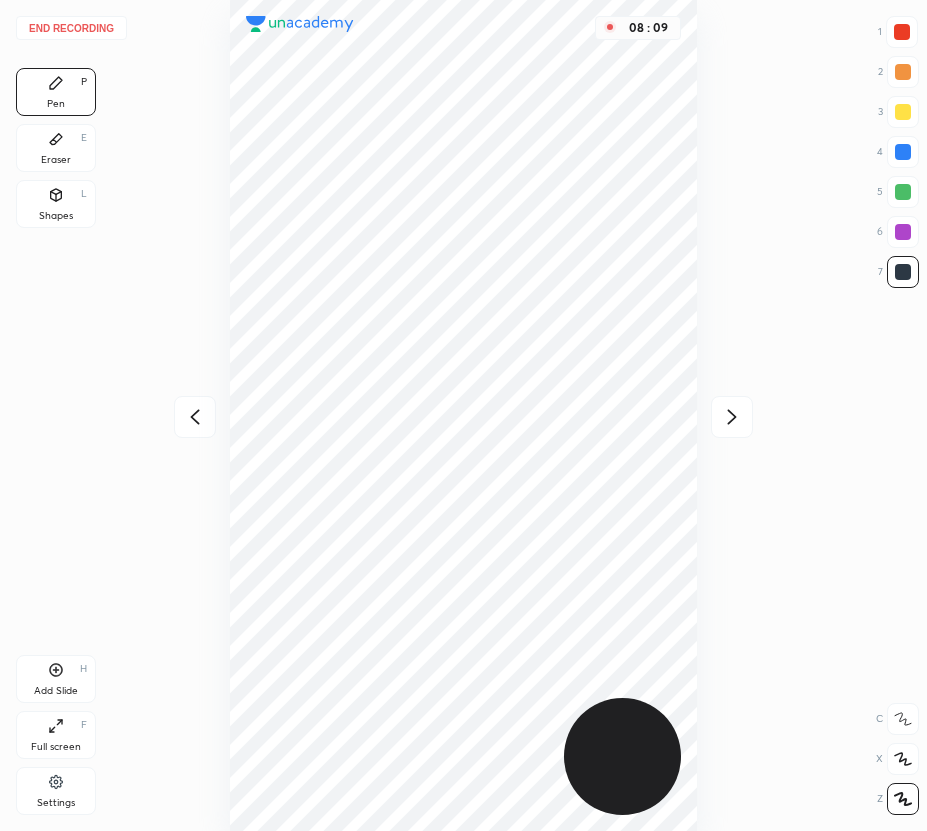 click 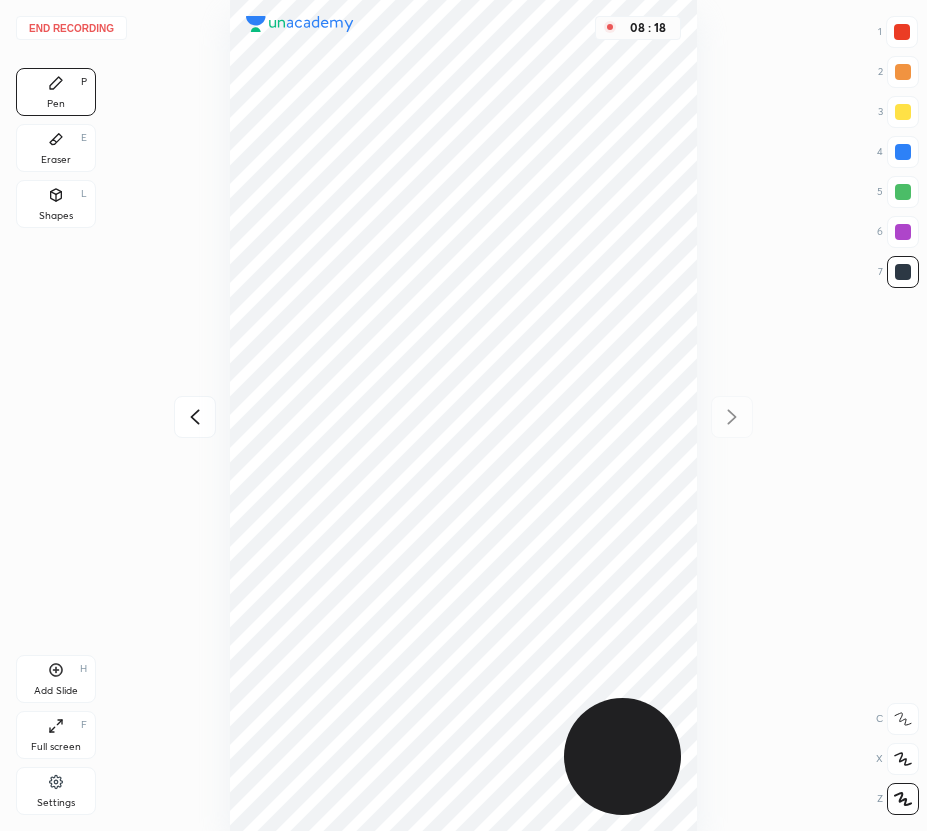click at bounding box center (902, 32) 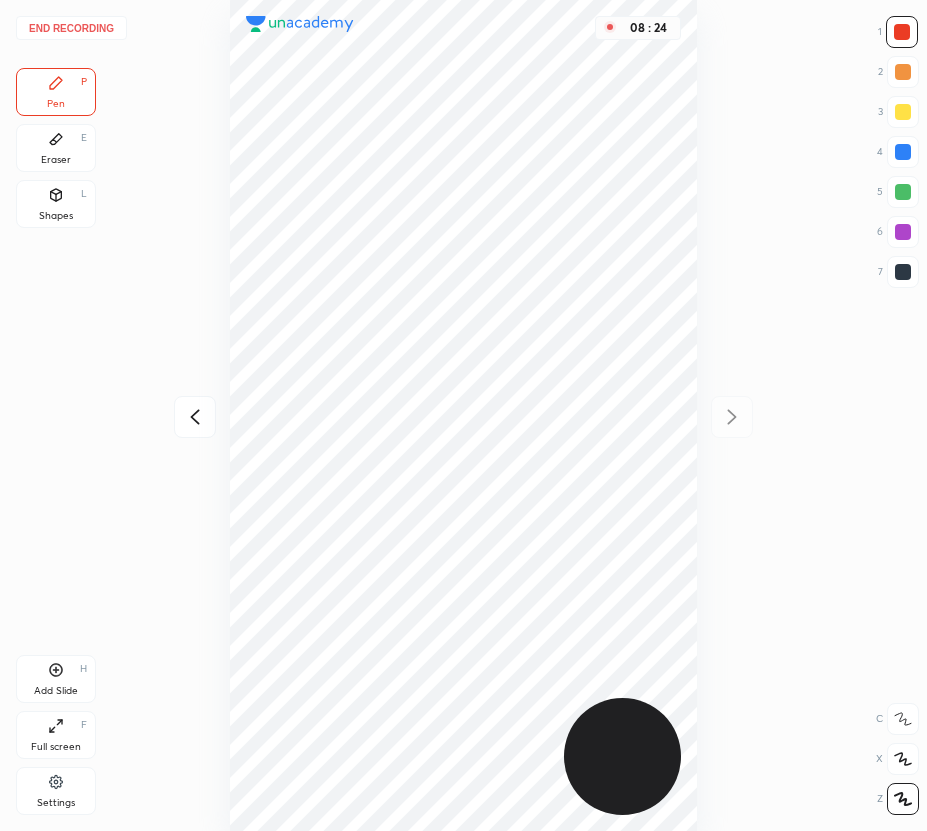 click on "End recording" at bounding box center [71, 28] 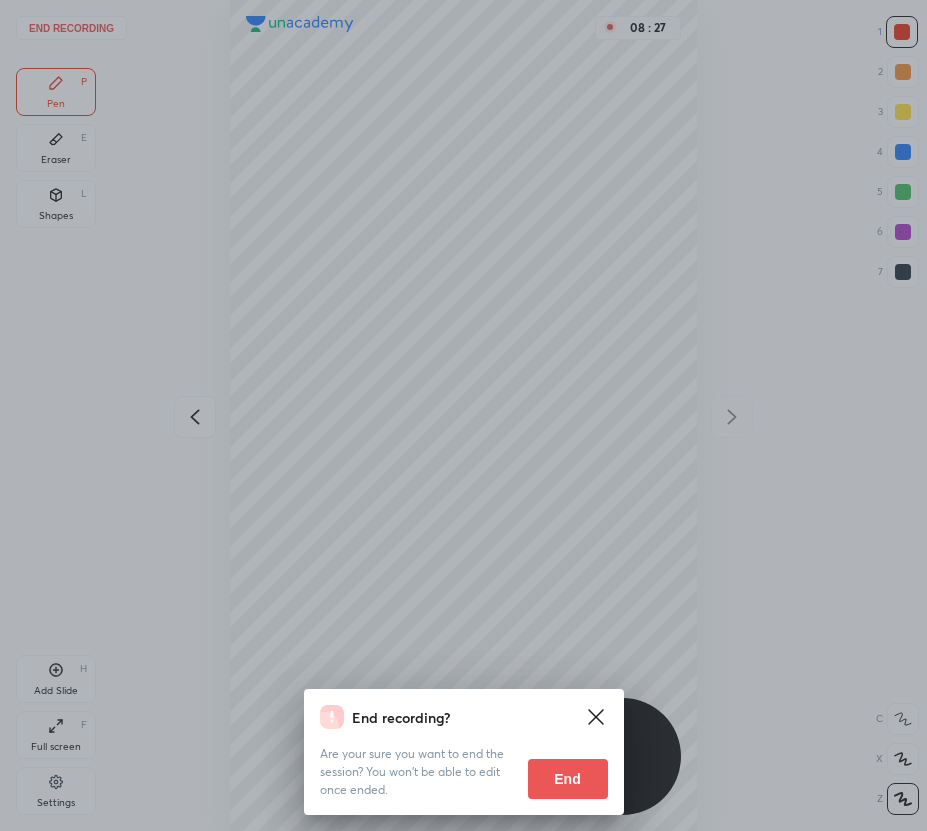 click on "End" at bounding box center (568, 779) 